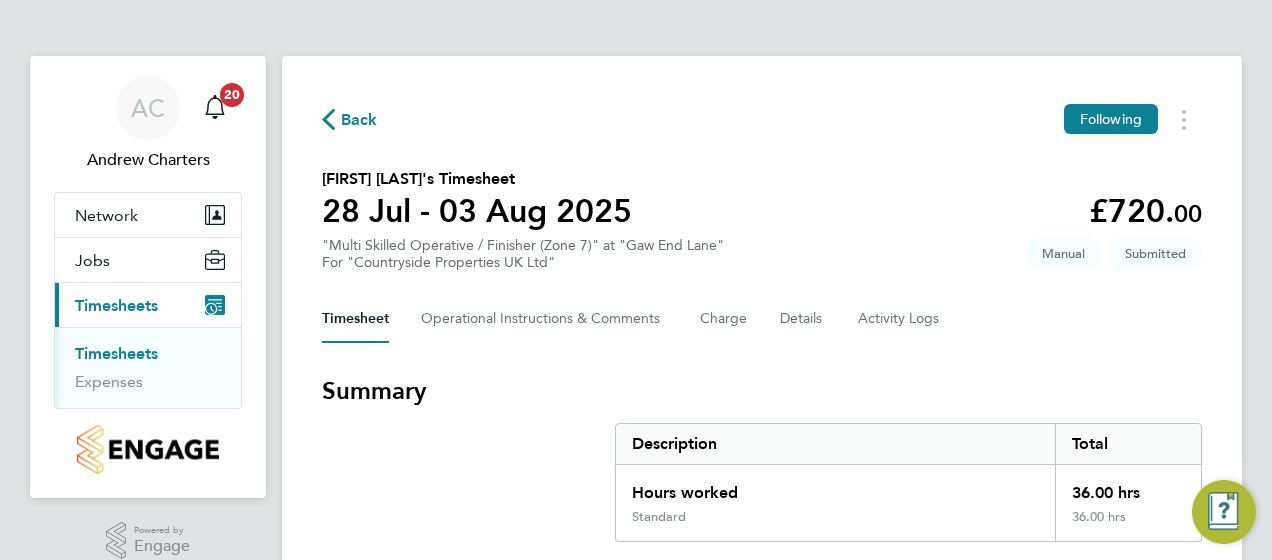 scroll, scrollTop: 0, scrollLeft: 0, axis: both 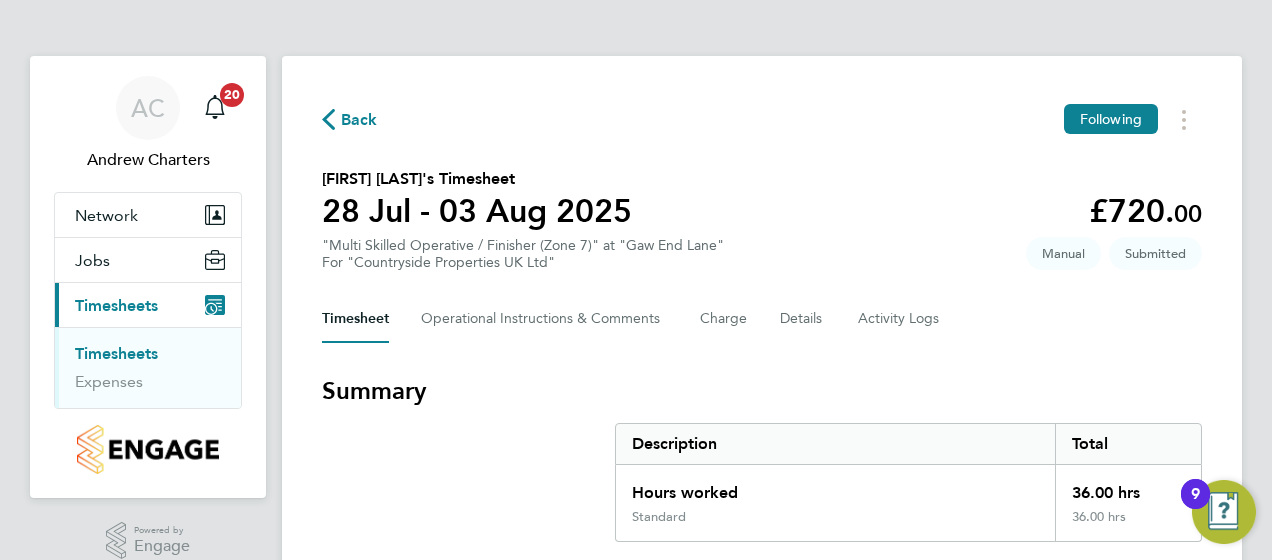 click on "Back  Following
Oleksandr Moisei's Timesheet   28 Jul - 03 Aug 2025   £720. 00  "Multi Skilled Operative / Finisher (Zone 7)" at "Gaw End Lane"  For "Countryside Properties UK Ltd"  Submitted   Manual   Timesheet   Operational Instructions & Comments   Charge   Details   Activity Logs   Summary   Description   Total   Hours worked   36.00 hrs   Standard   36.00 hrs   Time Worked   Mon 28 Jul   07:30 to 17:00   |   30 min   9.00 hrs   |   Standard   (£20.00) =   £180.00   Edit   Tue 29 Jul   07:30 to 17:00   |   30 min   9.00 hrs   |   Standard   (£20.00) =   £180.00   Edit   Wed 30 Jul   07:30 to 17:00   |   30 min   9.00 hrs   |   Standard   (£20.00) =   £180.00   Edit   Thu 31 Jul   07:30 to 17:00   |   30 min   9.00 hrs   |   Standard   (£20.00) =   £180.00   Edit   Fri 01 Aug   Add time for Fri 01 Aug   Add time for Fri 01 Aug   Approve Timesheet   Reject Timesheet" 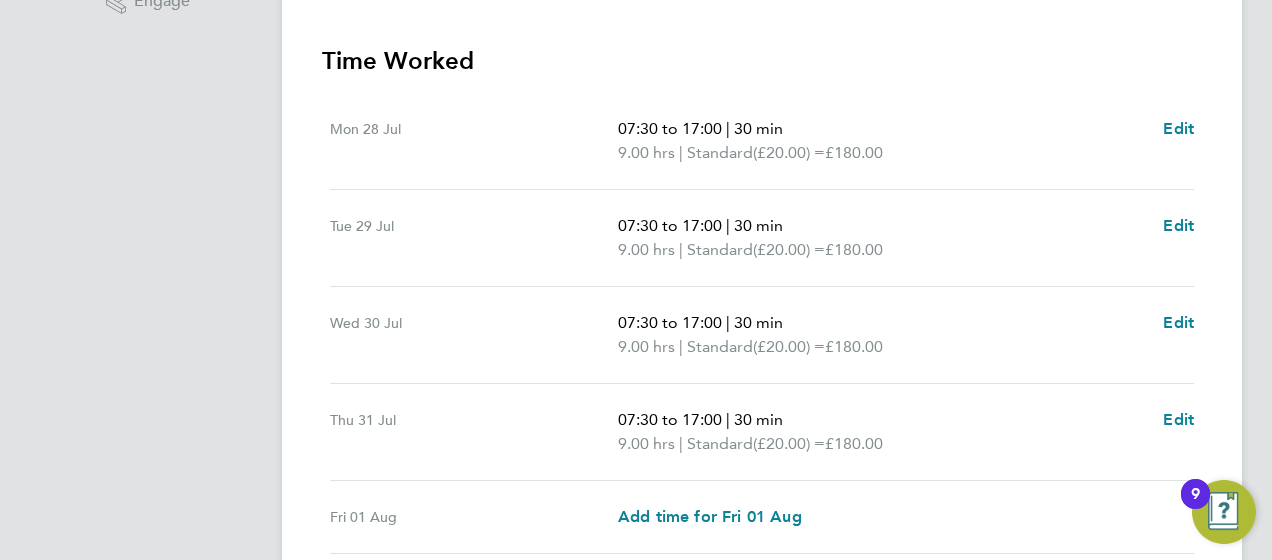 scroll, scrollTop: 712, scrollLeft: 0, axis: vertical 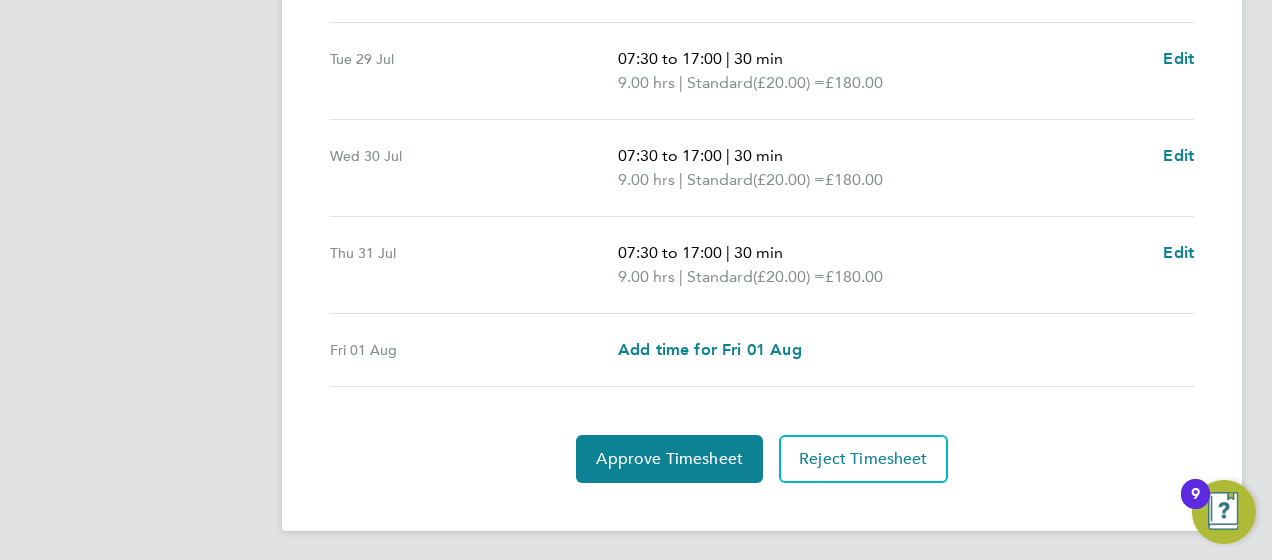 drag, startPoint x: 678, startPoint y: 446, endPoint x: 1167, endPoint y: 413, distance: 490.11224 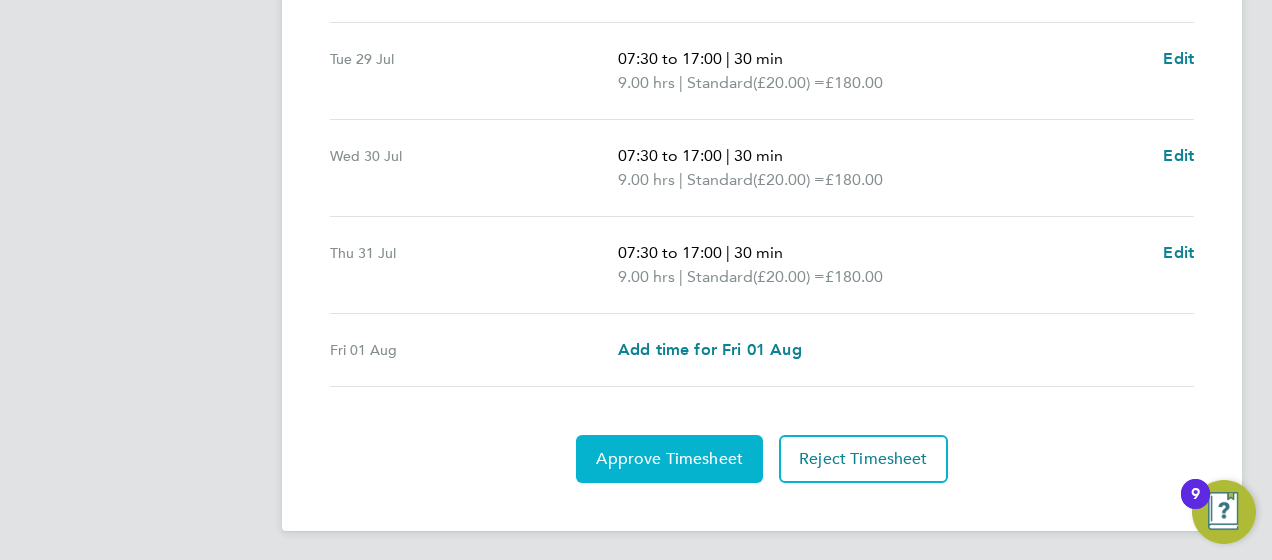 click on "Approve Timesheet" 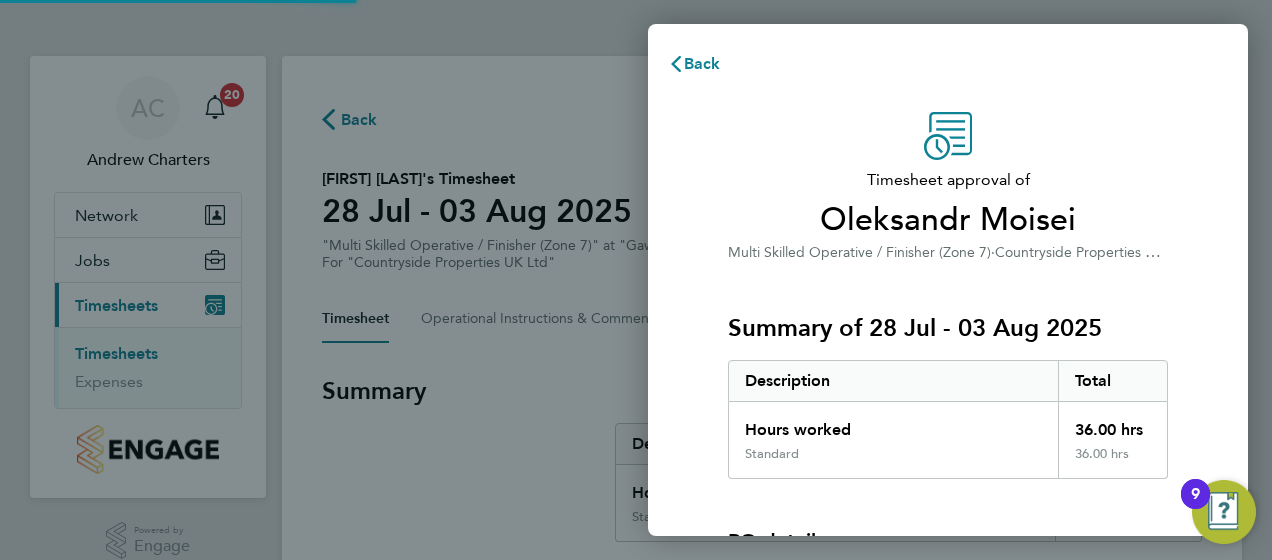 scroll, scrollTop: 0, scrollLeft: 0, axis: both 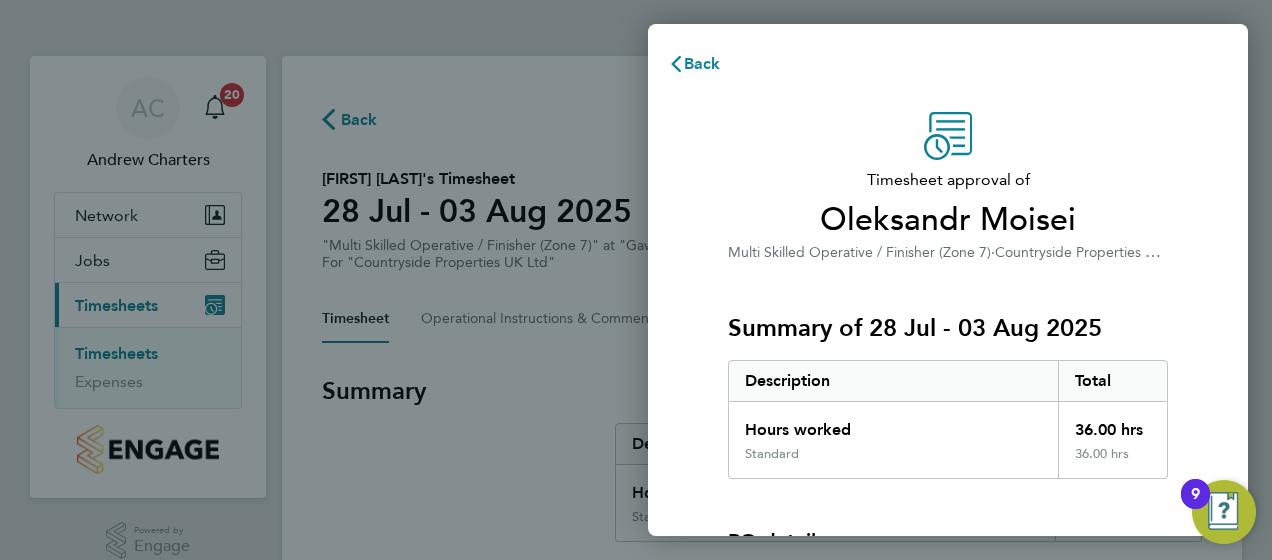 click on "Timesheet approval of   Oleksandr Moisei   Multi Skilled Operative / Finisher (Zone 7)   ·   Countryside Properties UK Ltd   ·   Gaw End Lane   Summary of 28 Jul - 03 Aug 2025   Description   Total   Hours worked   36.00 hrs   Standard   36.00 hrs  PO details  PO number   Assign   Please review all details before approving this timesheet.   Timesheets for this client cannot be approved without a PO.   Confirm Timesheet Approval" 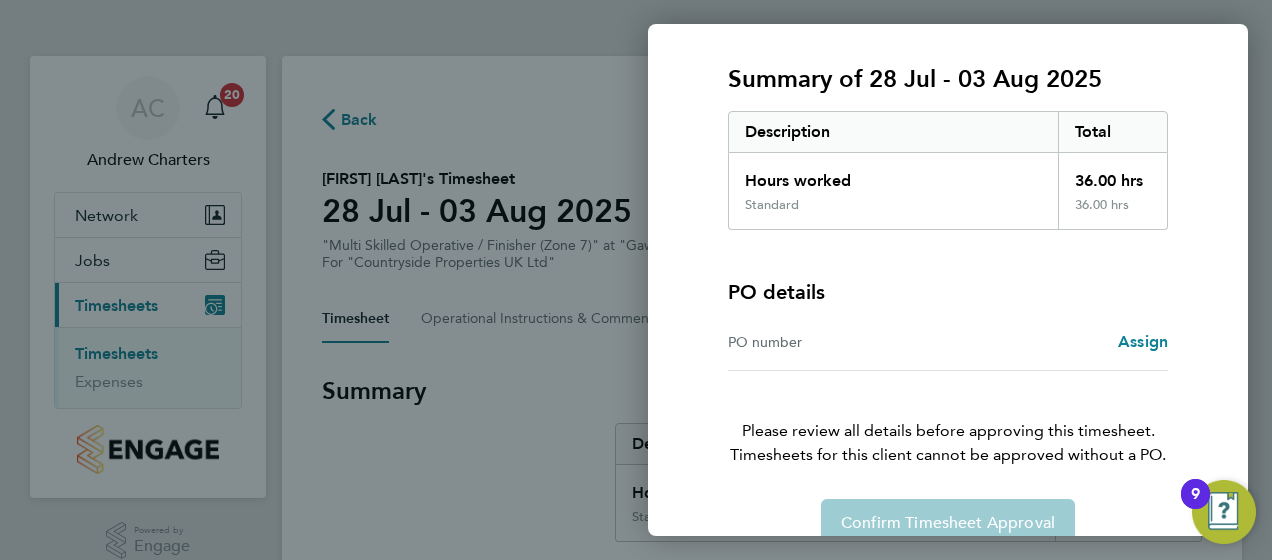 scroll, scrollTop: 282, scrollLeft: 0, axis: vertical 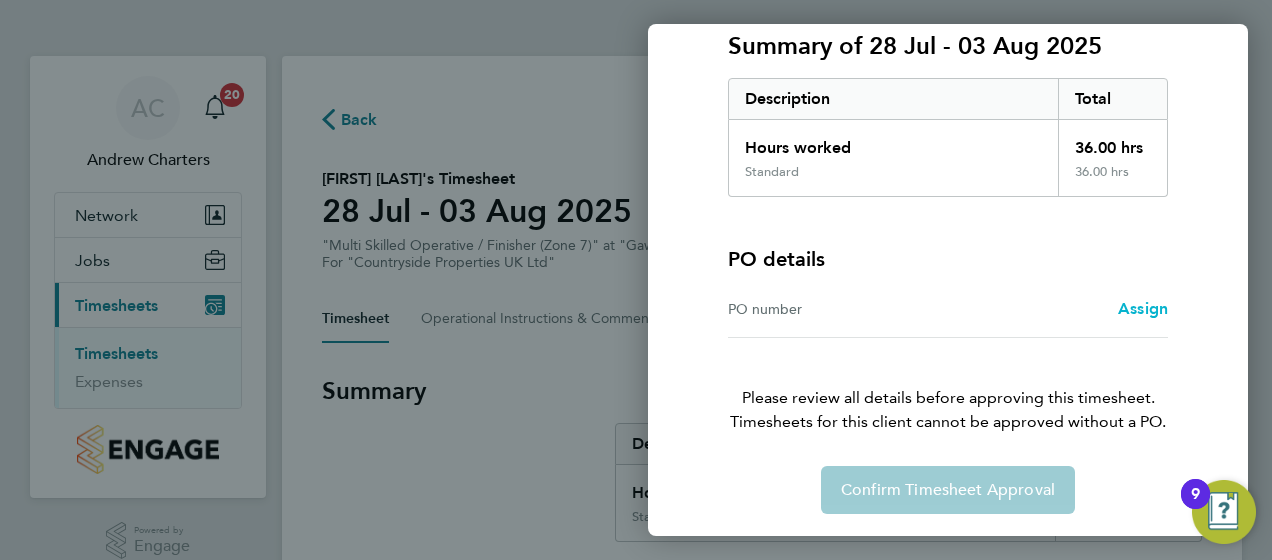 click on "Assign" at bounding box center (1143, 308) 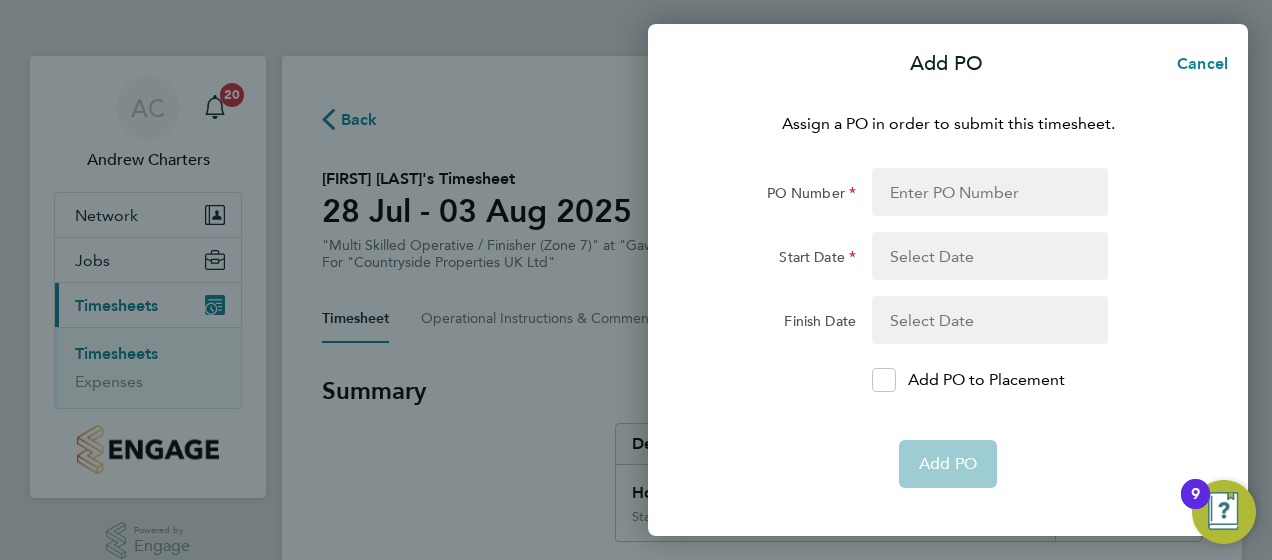 click 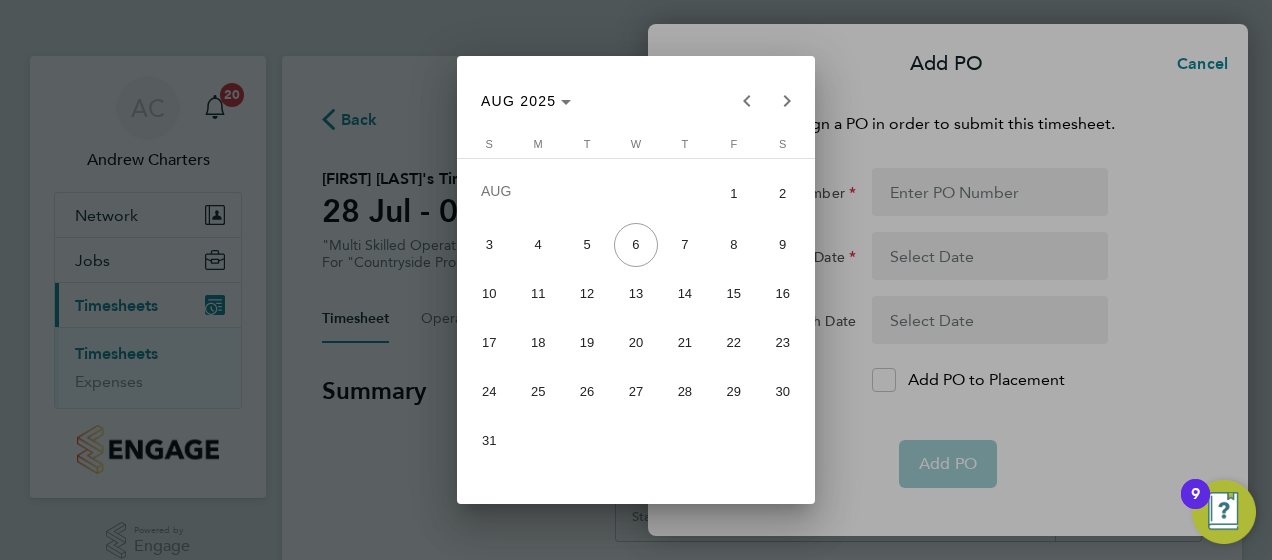 click at bounding box center (636, 280) 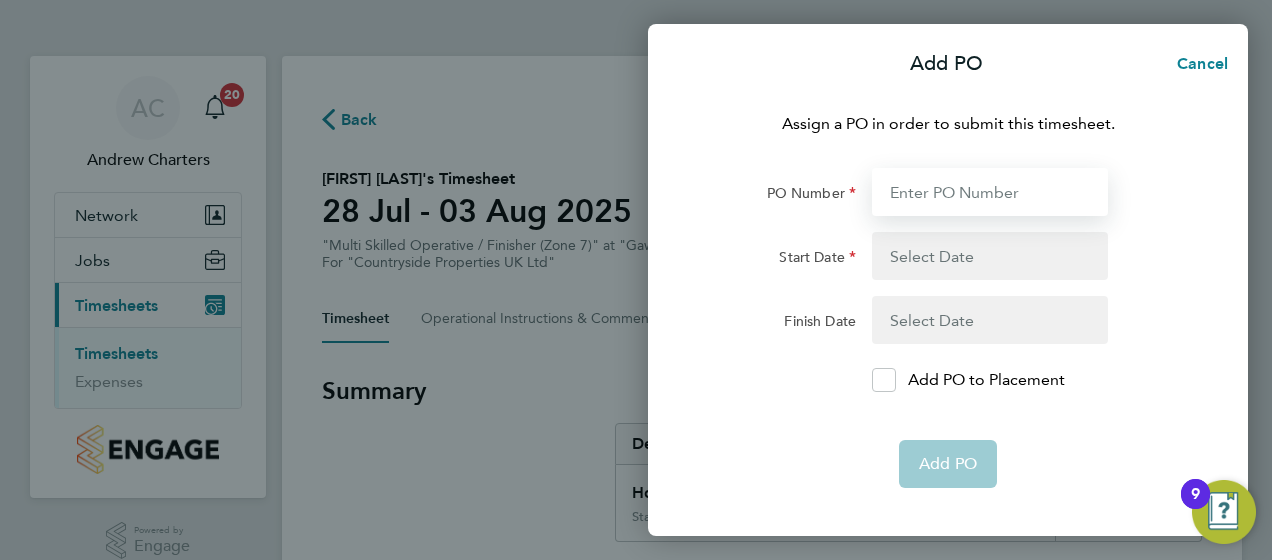 click on "PO Number" at bounding box center (990, 192) 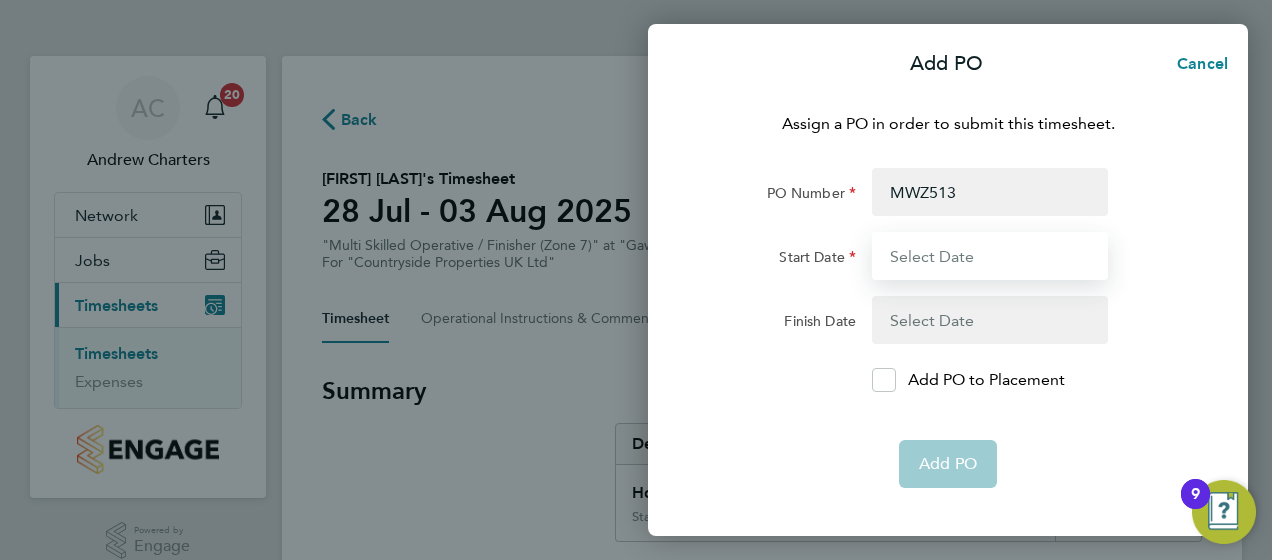 type on "[MONTH] [DAY] [YEAR]" 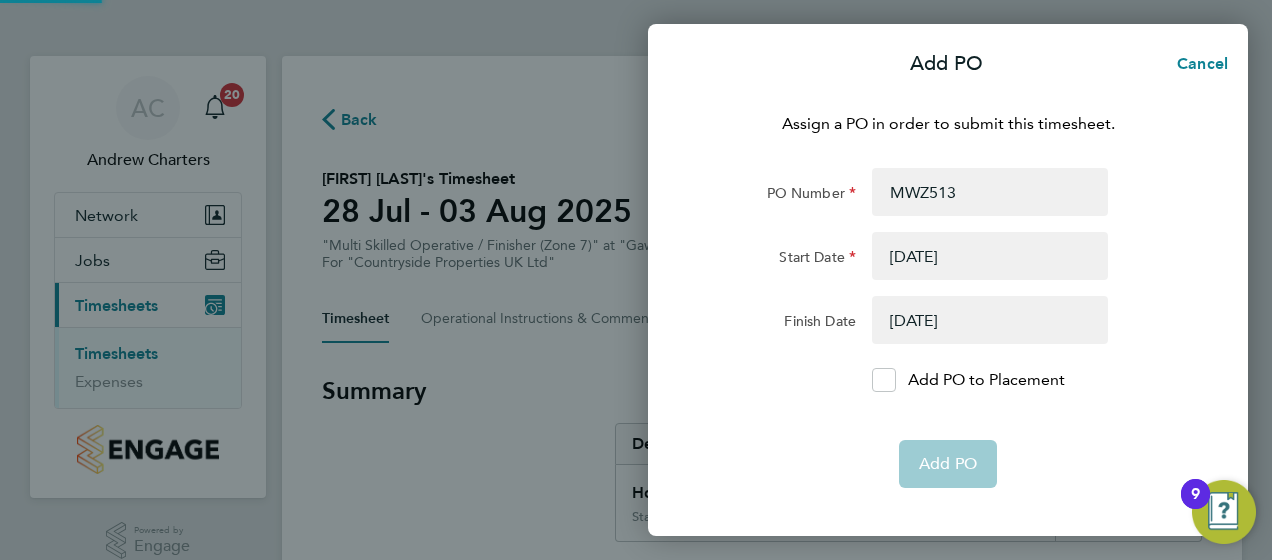 click 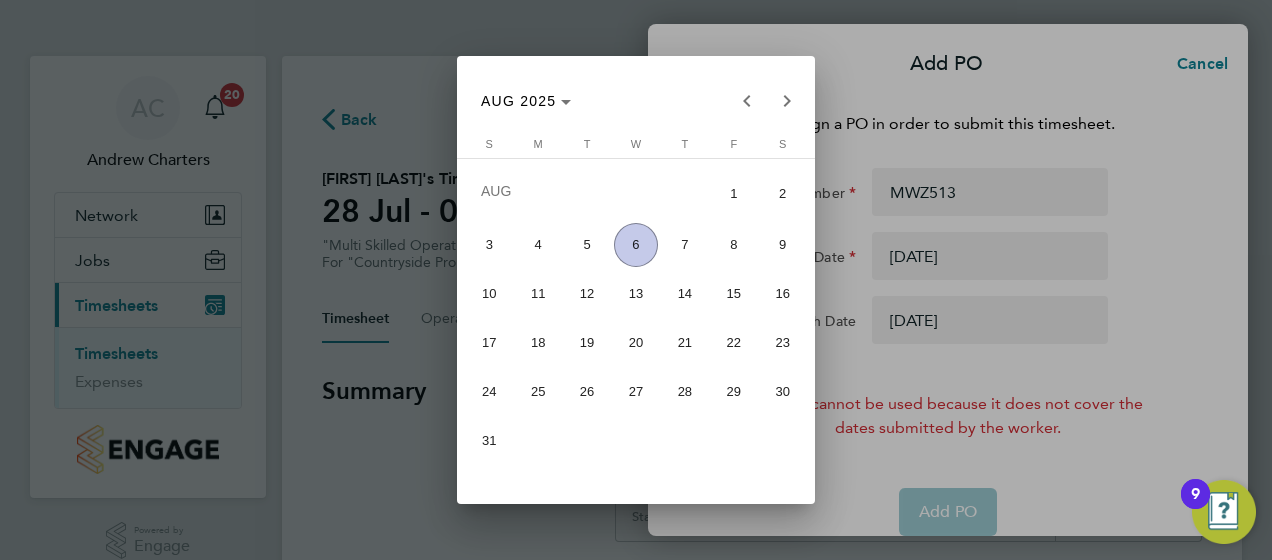 click on "6" at bounding box center [636, 245] 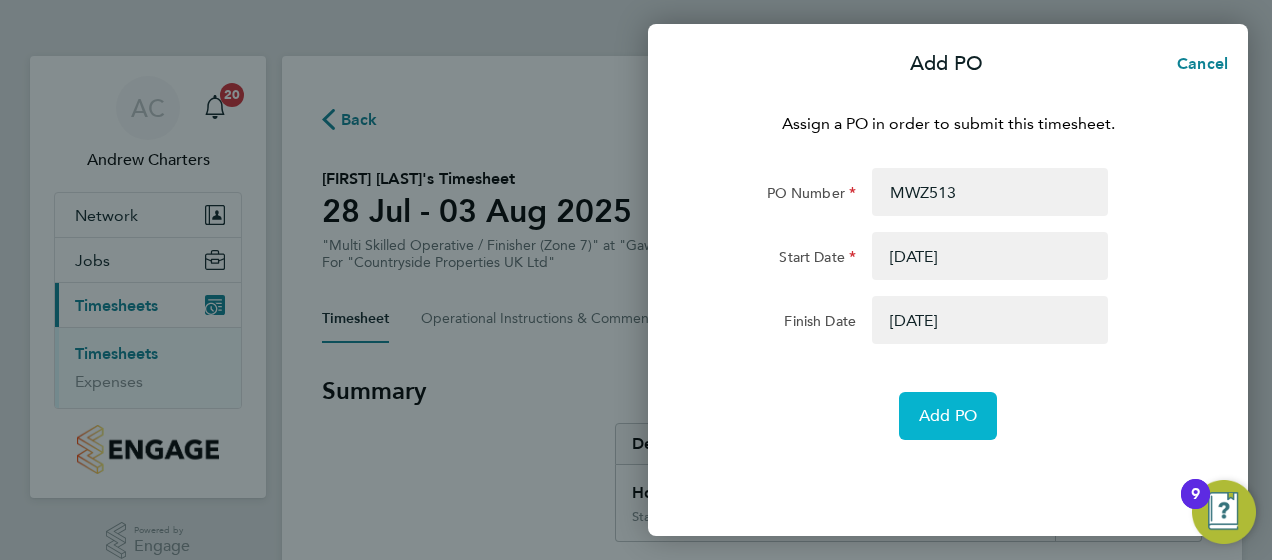 click on "Add PO" 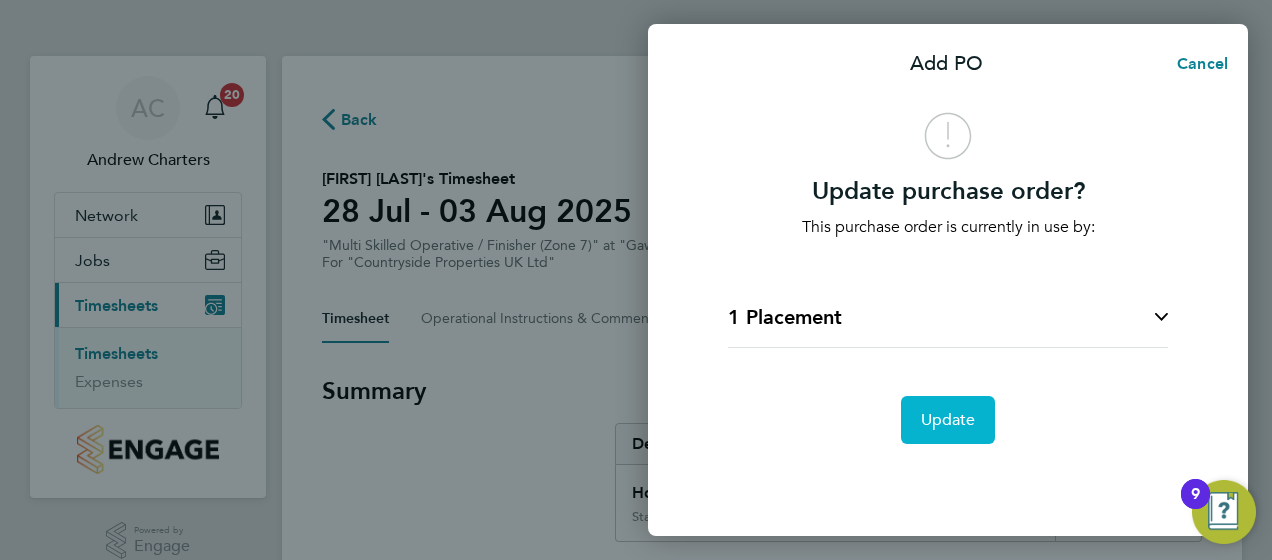click on "Update" 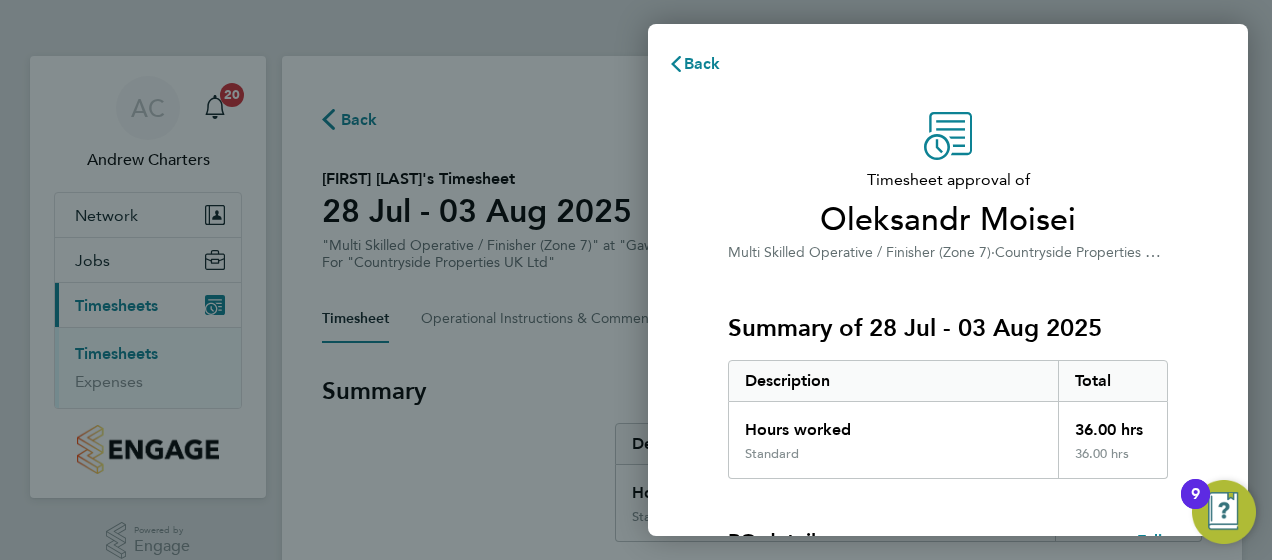 click on "Summary of 28 Jul - 03 Aug [YEAR]   Description   Total   Hours worked   36.00 hrs   Standard   36.00 hrs" 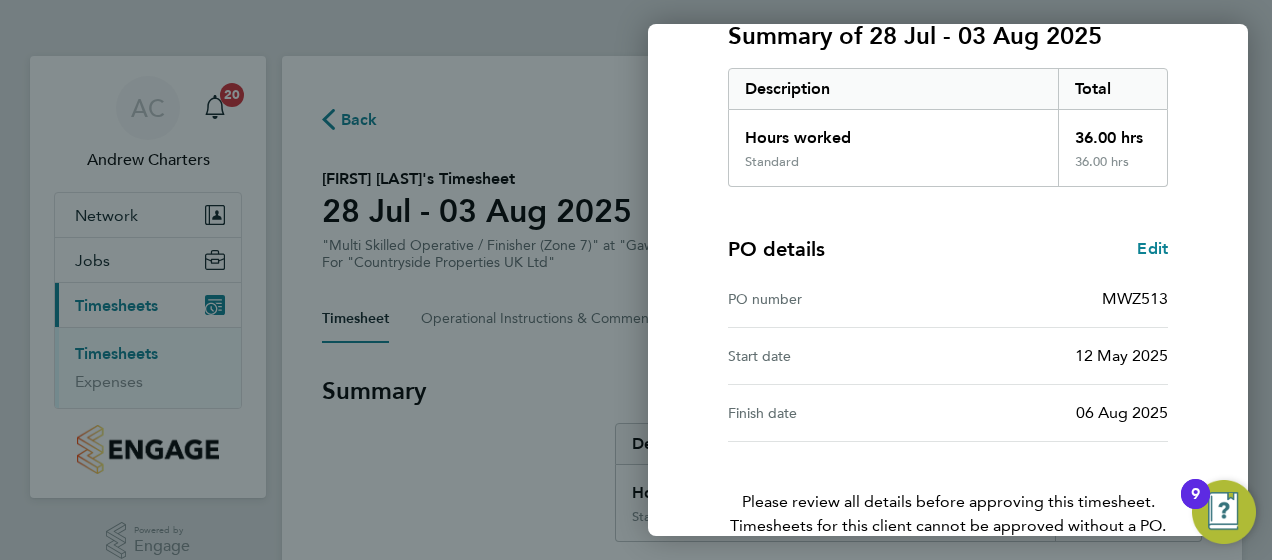 scroll, scrollTop: 396, scrollLeft: 0, axis: vertical 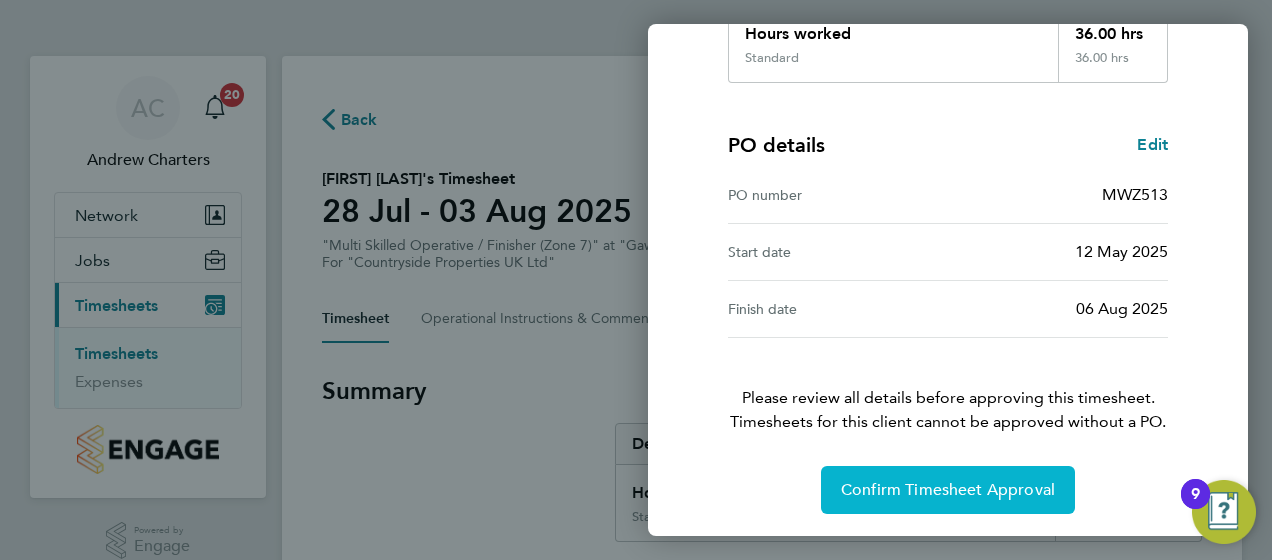 click on "Confirm Timesheet Approval" 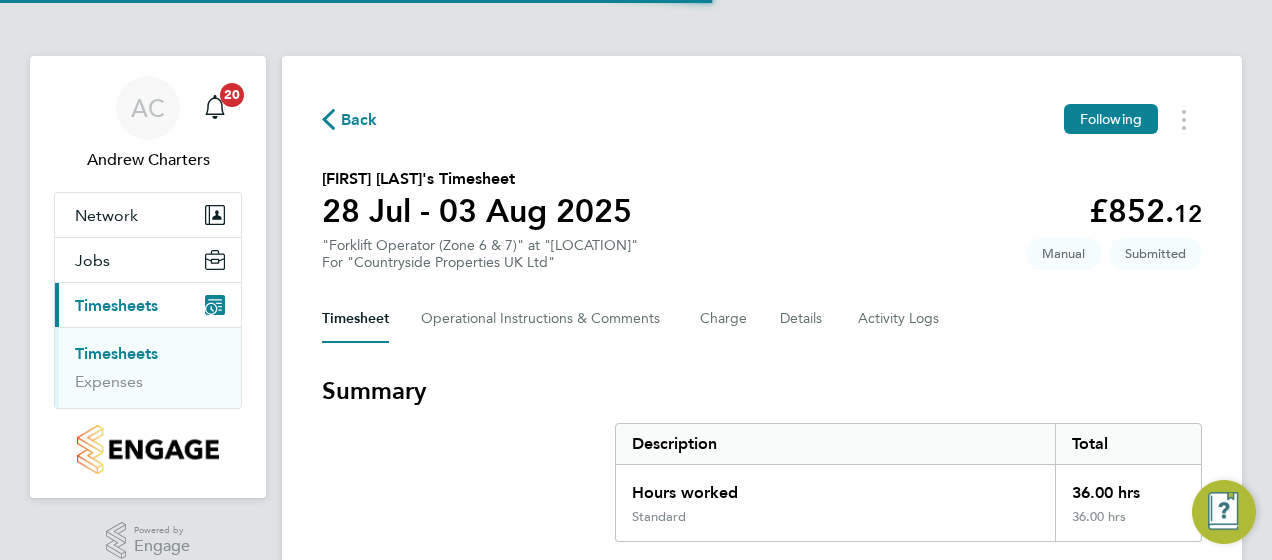 scroll, scrollTop: 0, scrollLeft: 0, axis: both 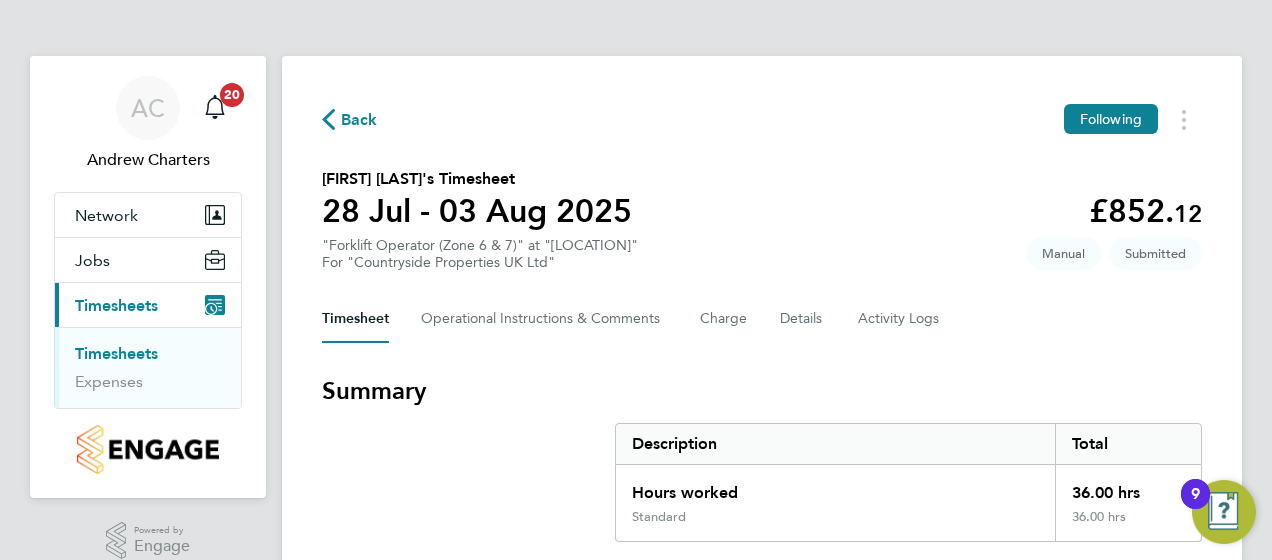 click on "Timesheet   Operational Instructions & Comments   Charge   Details   Activity Logs" 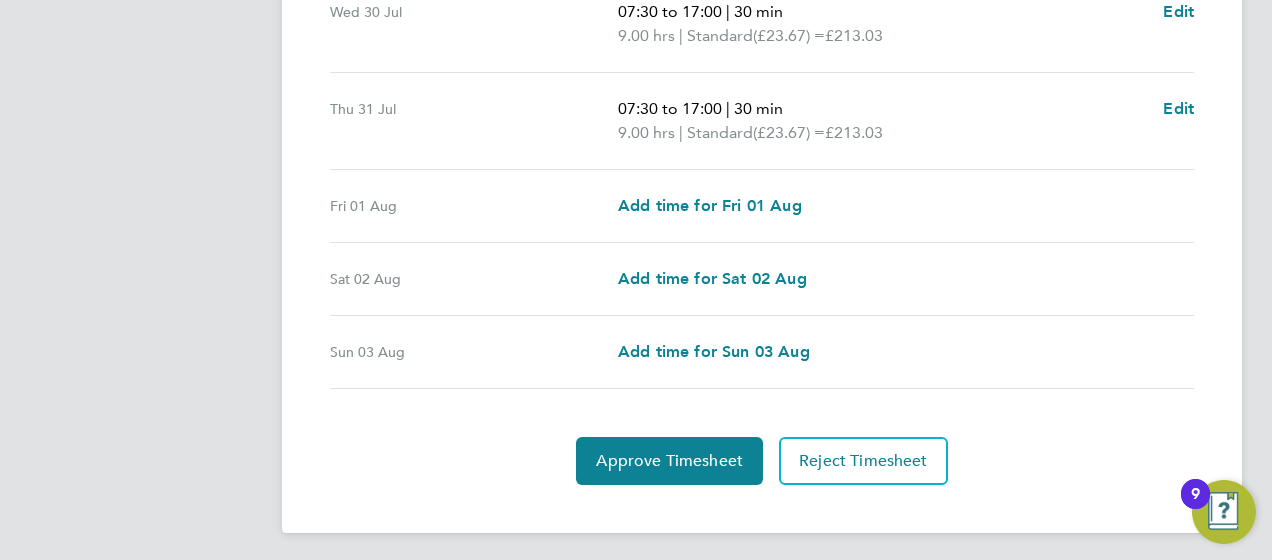 scroll, scrollTop: 857, scrollLeft: 0, axis: vertical 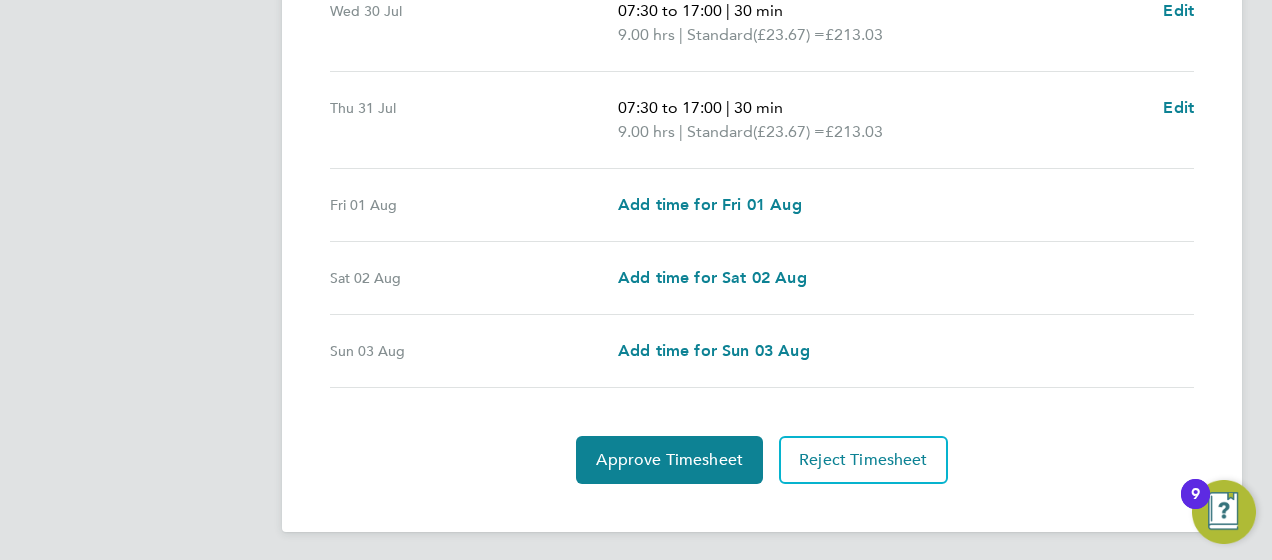 click on "Time Worked   Mon 28 Jul   07:30 to 17:00   |   30 min   9.00 hrs   |   Standard   (£23.67) =   £213.03   Edit   Tue 29 Jul   07:30 to 17:00   |   30 min   9.00 hrs   |   Standard   (£23.67) =   £213.03   Edit   Wed 30 Jul   07:30 to 17:00   |   30 min   9.00 hrs   |   Standard   (£23.67) =   £213.03   Edit   Thu 31 Jul   07:30 to 17:00   |   30 min   9.00 hrs   |   Standard   (£23.67) =   £213.03   Edit   Fri 01 Aug   Add time for Fri 01 Aug   Add time for Fri 01 Aug   Sat 02 Aug   Add time for Sat 02 Aug   Add time for Sat 02 Aug   Sun 03 Aug   Add time for Sun 03 Aug   Add time for Sun 03 Aug   Approve Timesheet   Reject Timesheet" at bounding box center [762, 108] 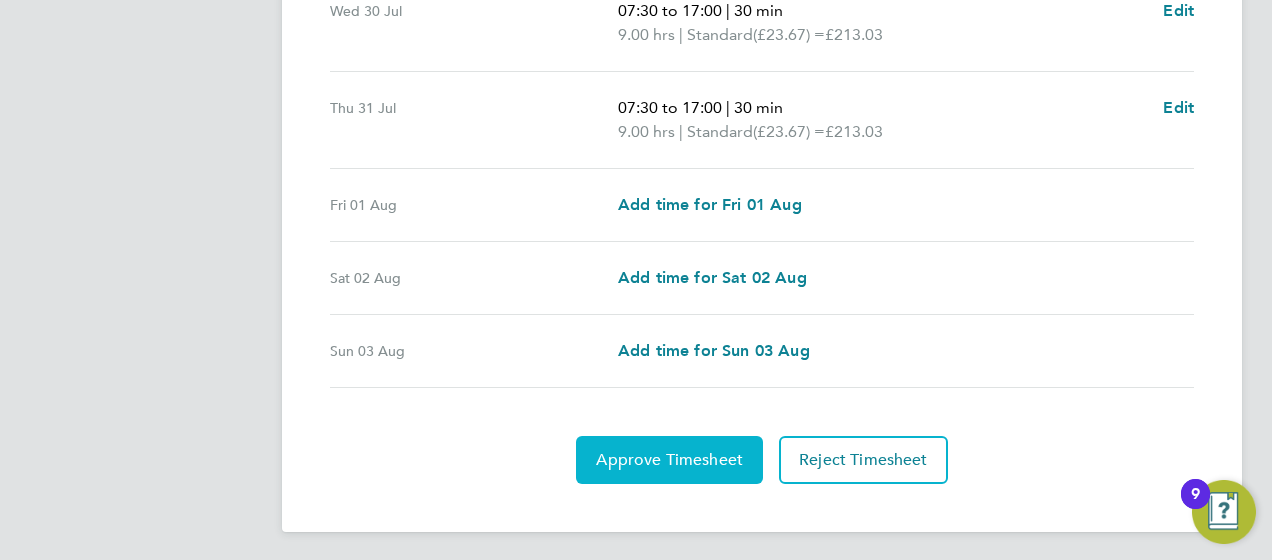click on "Approve Timesheet" 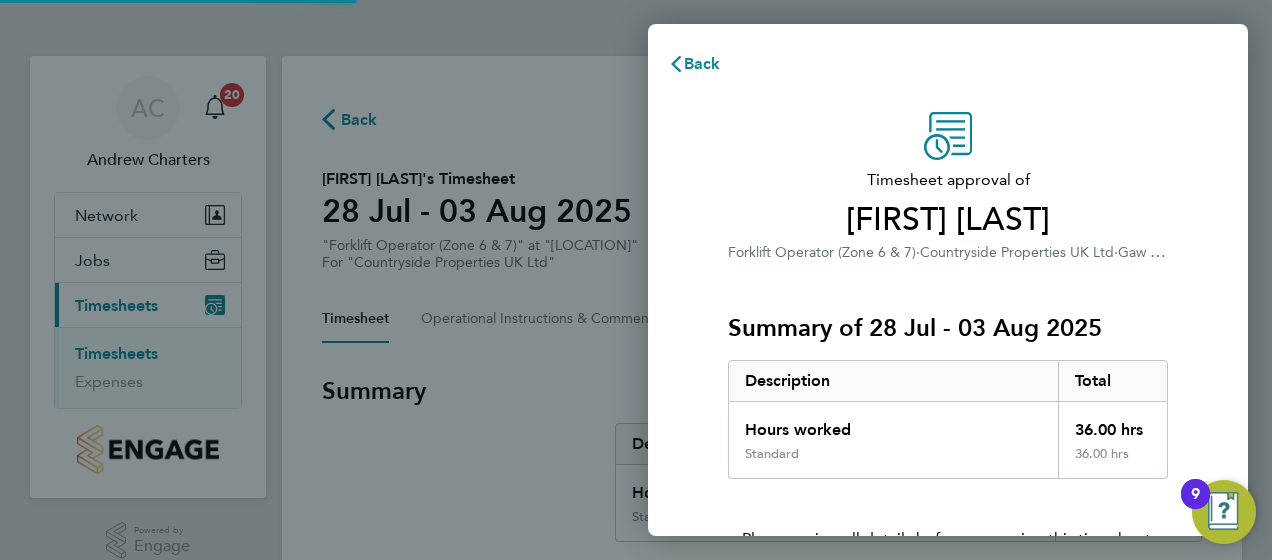 scroll, scrollTop: 0, scrollLeft: 0, axis: both 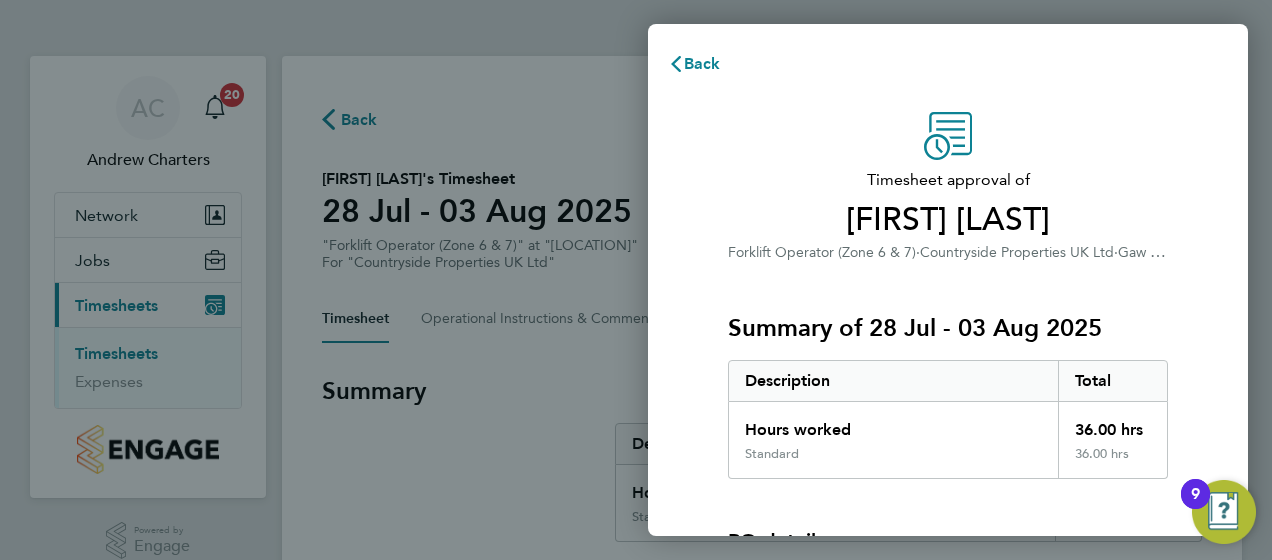 type 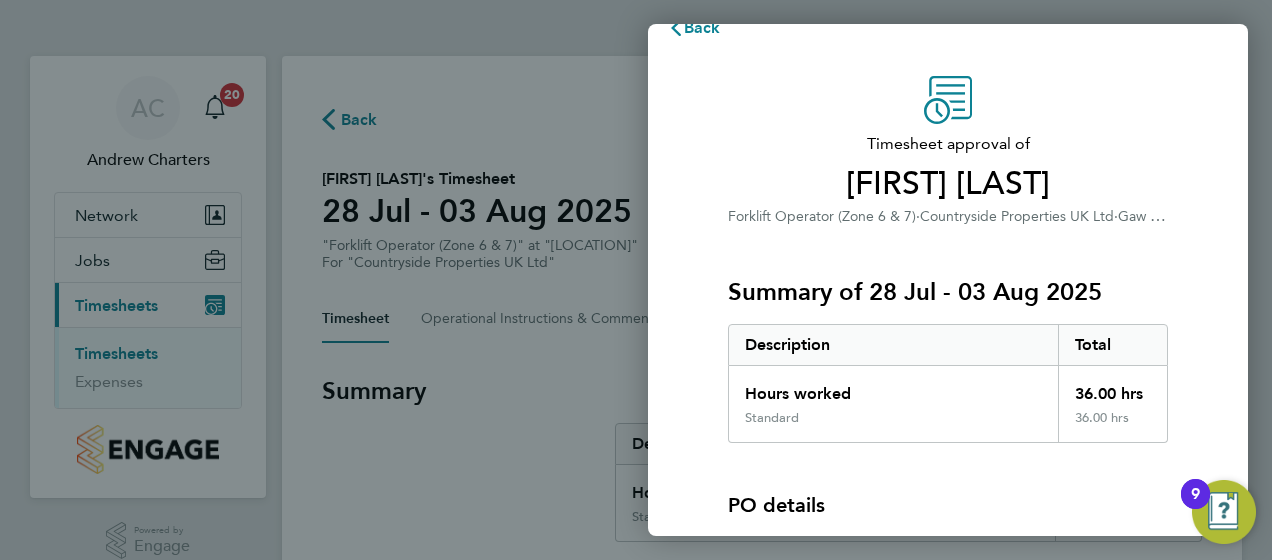 click on "Summary of 28 Jul - 03 Aug [YEAR]   Description   Total   Hours worked   36.00 hrs   Standard   36.00 hrs" 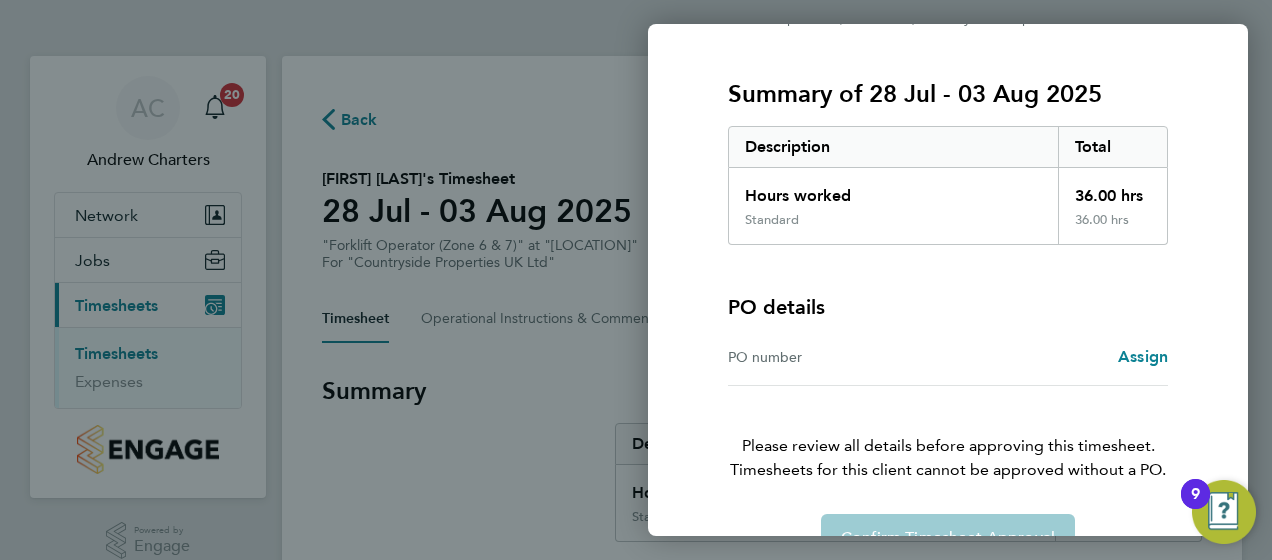 scroll, scrollTop: 282, scrollLeft: 0, axis: vertical 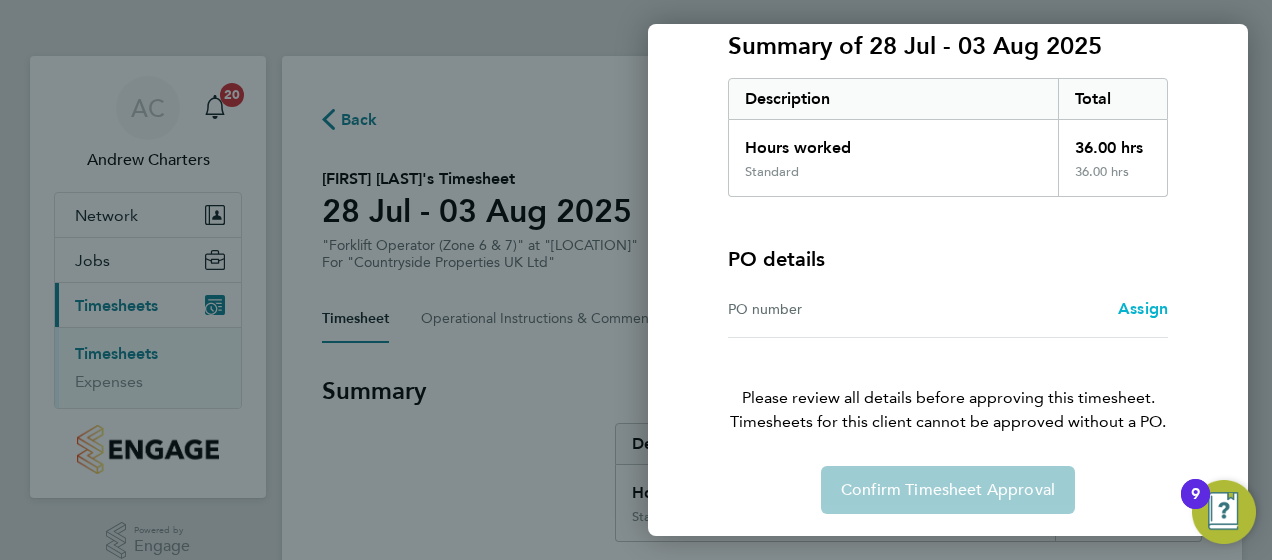 click on "Assign" at bounding box center [1143, 308] 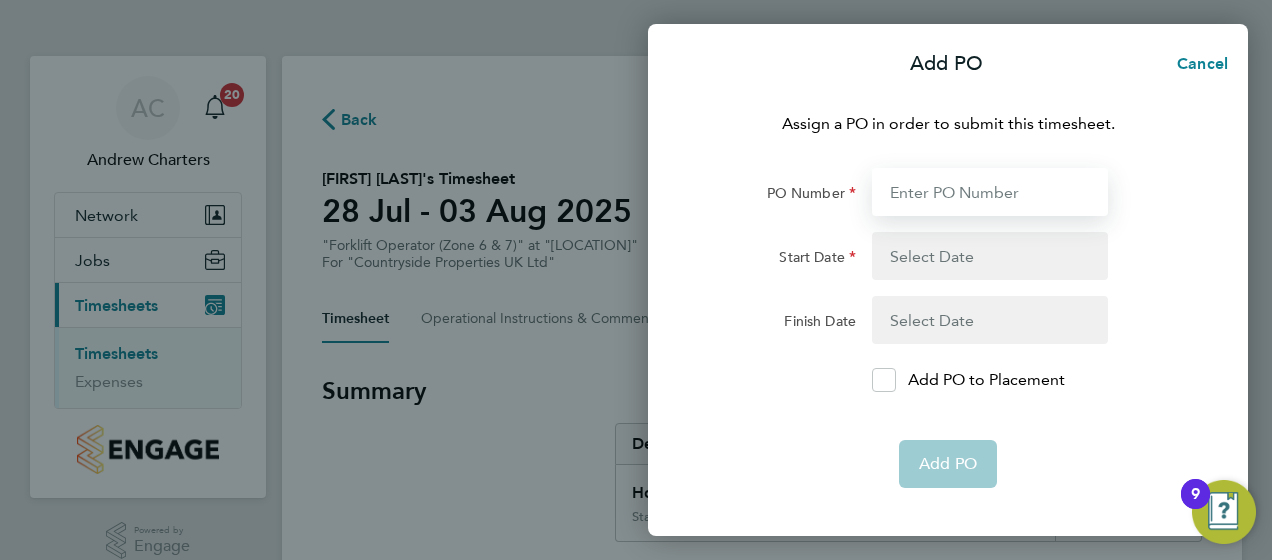 click on "PO Number" at bounding box center [990, 192] 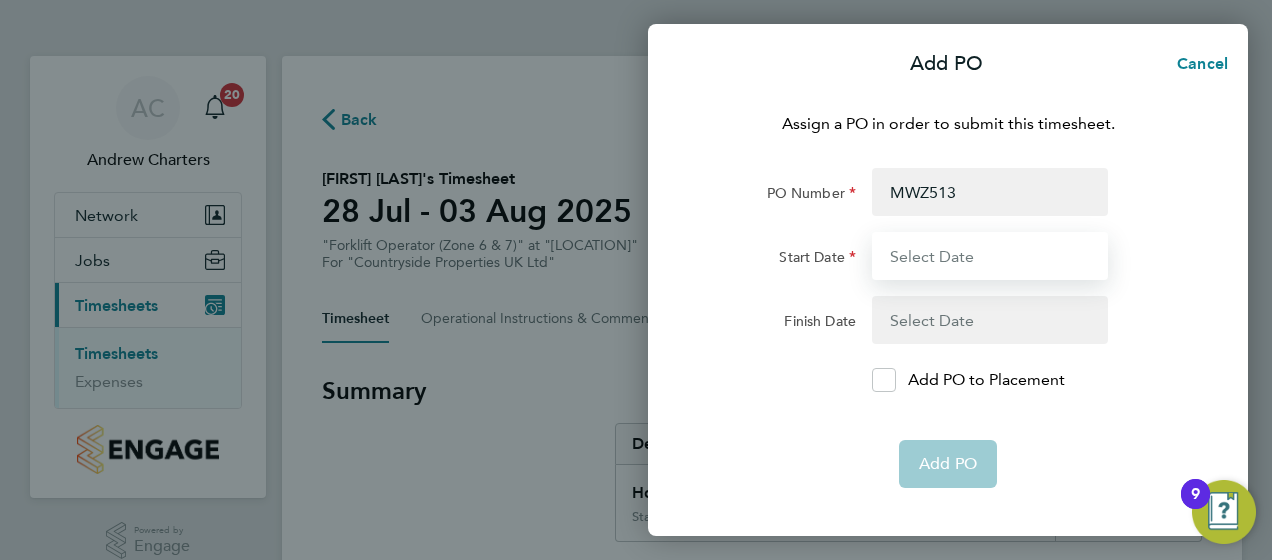 type on "[MONTH] [DAY] [YEAR]" 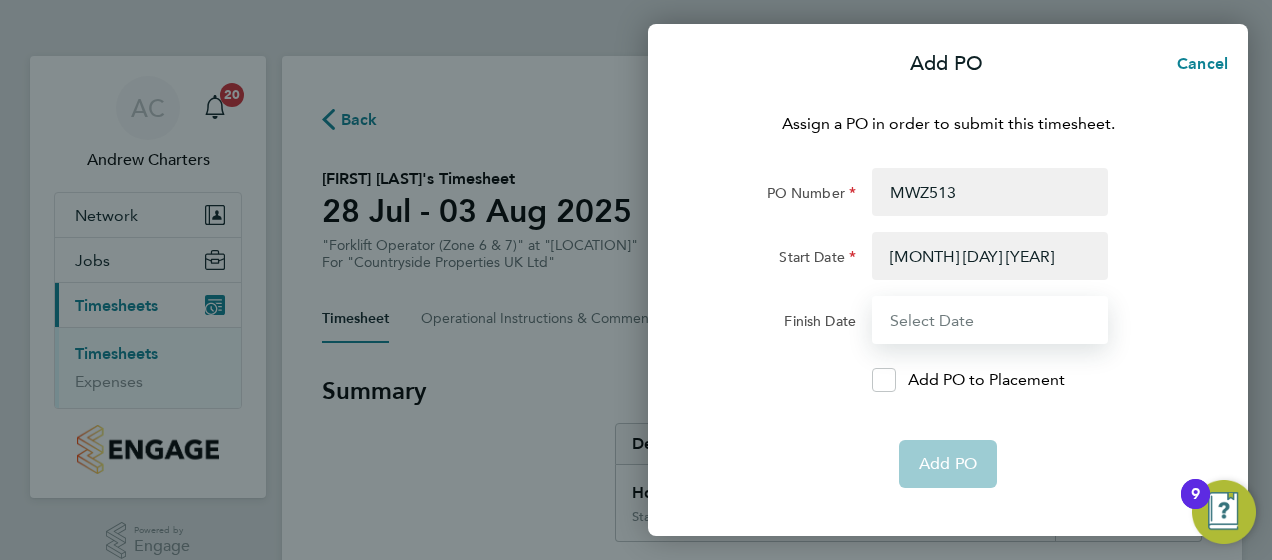 type on "[MONTH] [DAY] [YEAR]" 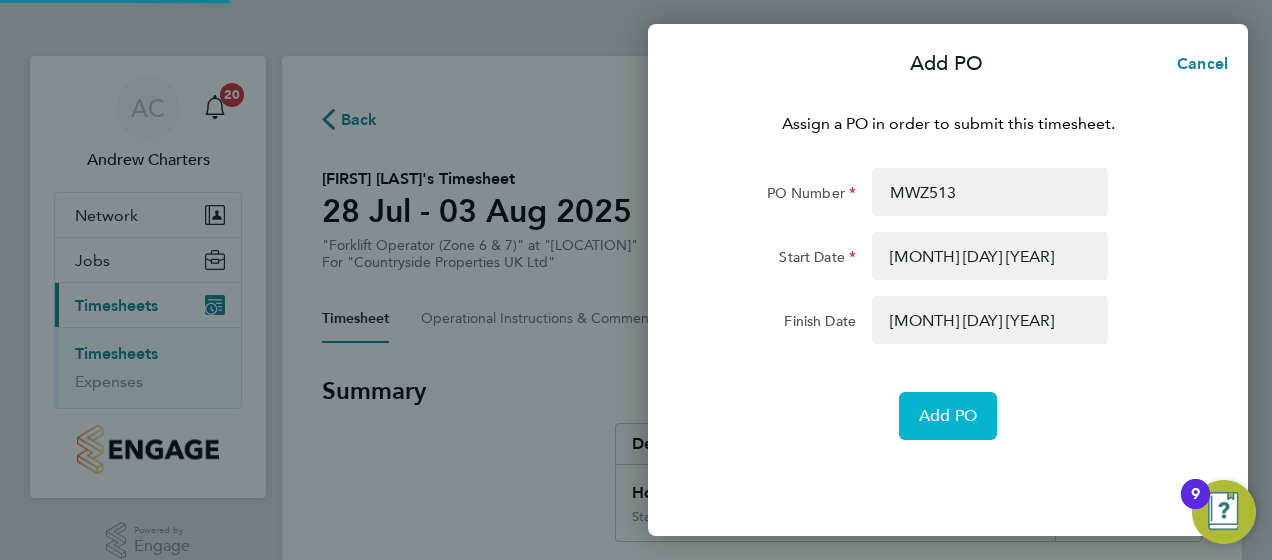 click on "Add PO" 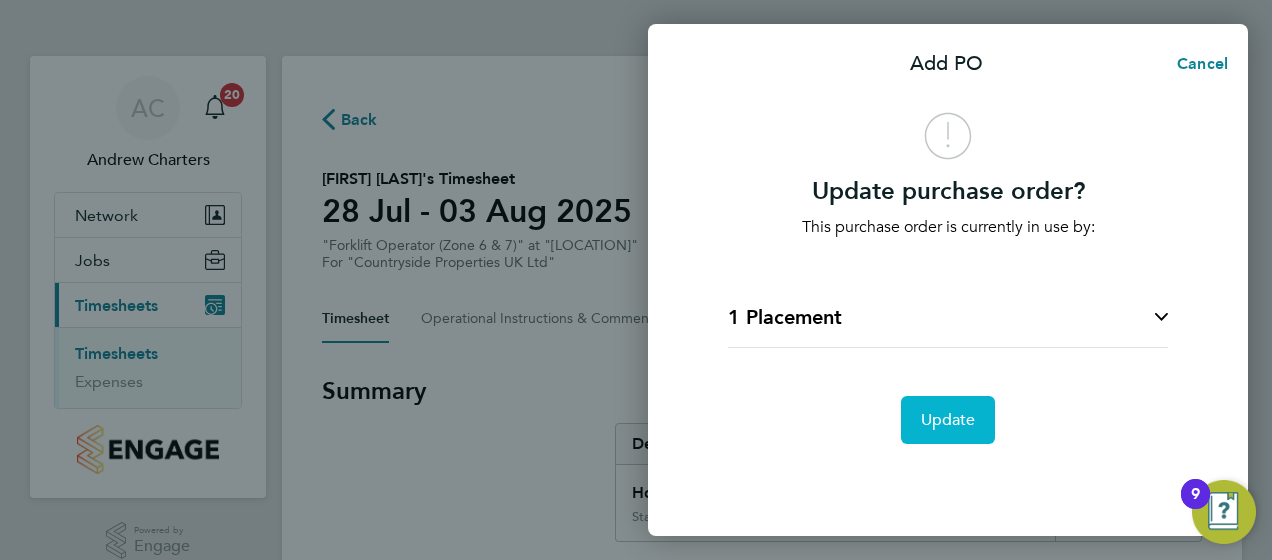 click on "Update" 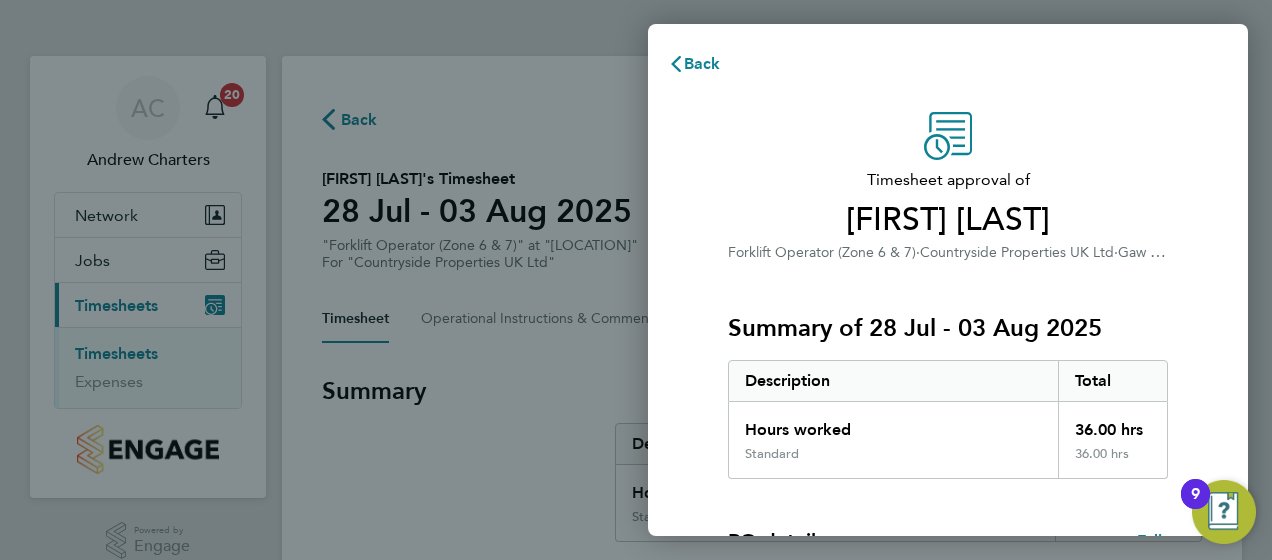 click on "Countryside Properties UK Ltd" 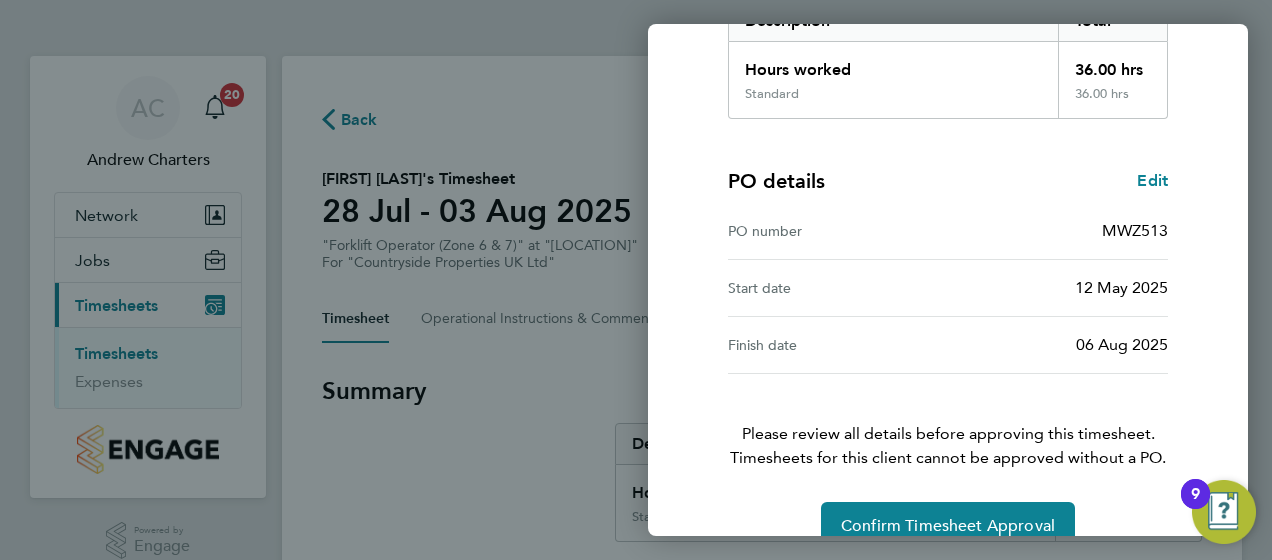 scroll, scrollTop: 396, scrollLeft: 0, axis: vertical 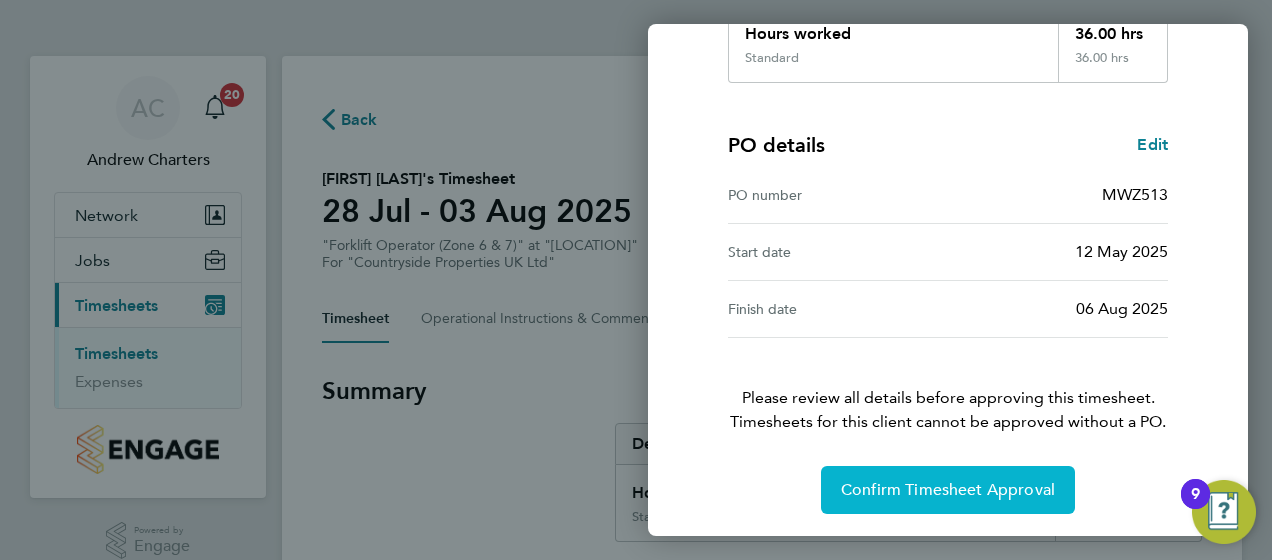 click on "Confirm Timesheet Approval" 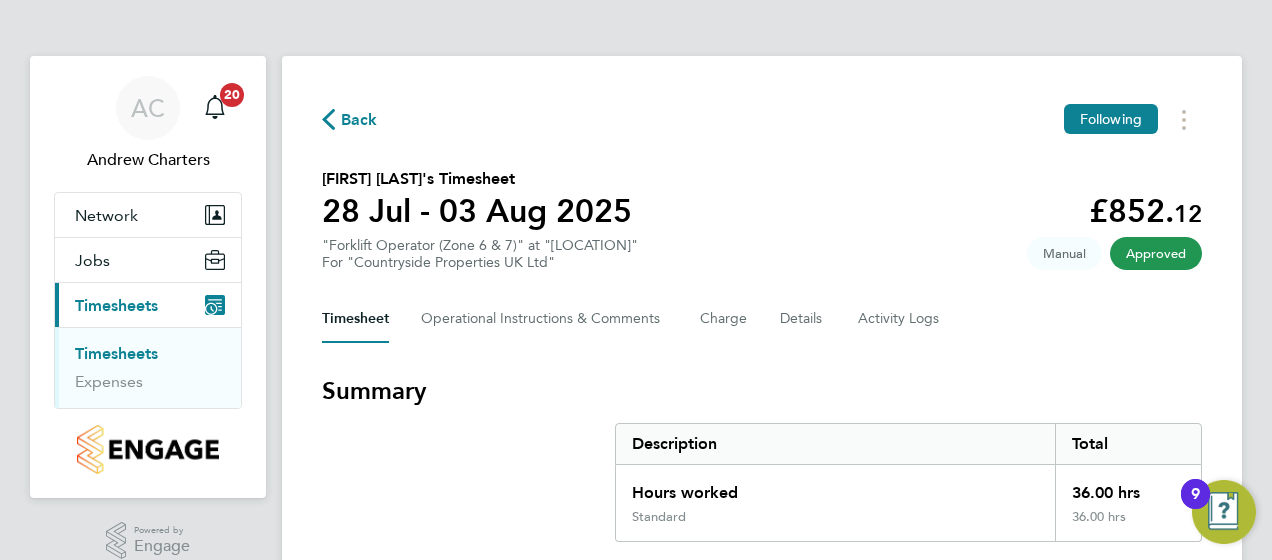 click on "Summary" at bounding box center (762, 391) 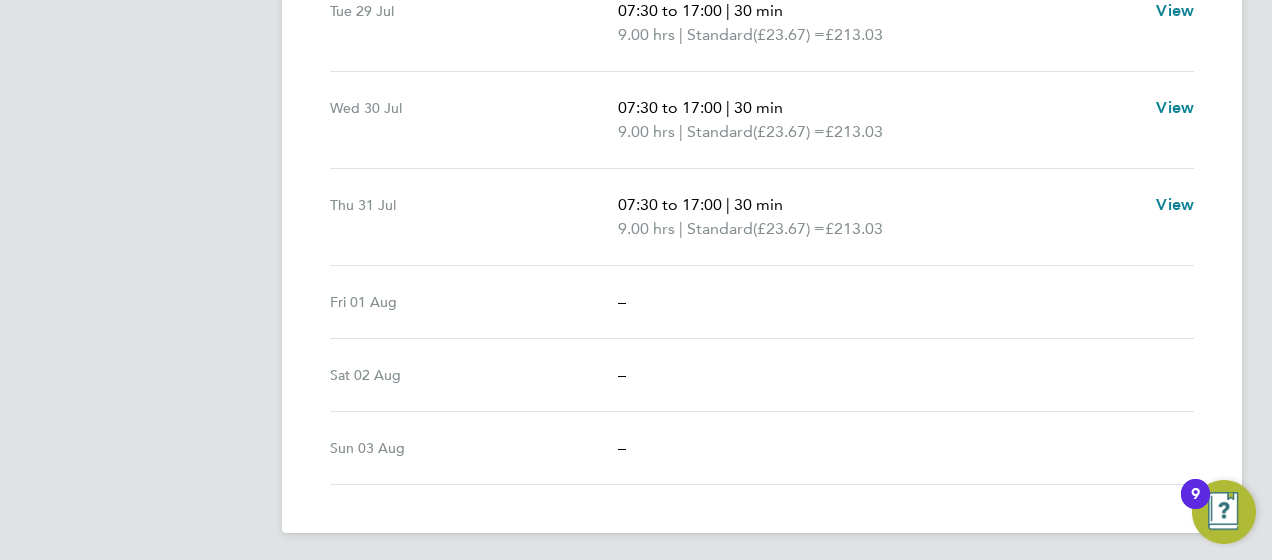 scroll, scrollTop: 761, scrollLeft: 0, axis: vertical 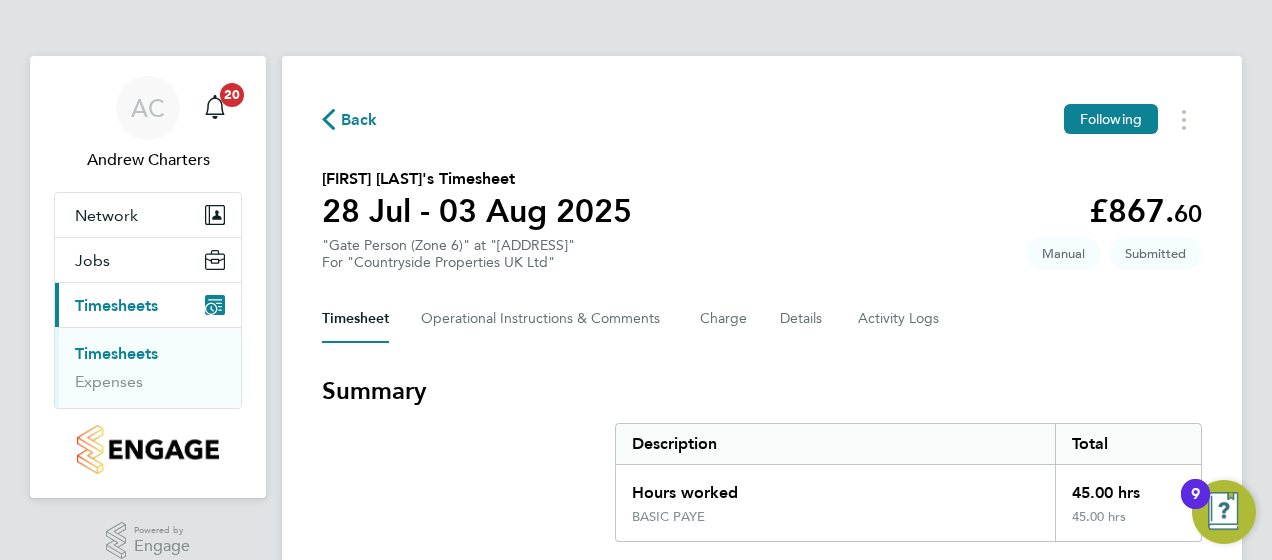 click on "Back  Following
Alireza Arefi's Timesheet   28 Jul - 03 Aug 2025   £867. 60  "Gate Person (Zone 6)" at "Gaw End Lane"  For "Countryside Properties UK Ltd"  Submitted   Manual   Timesheet   Operational Instructions & Comments   Charge   Details   Activity Logs   Summary   Description   Total   Hours worked   45.00 hrs   BASIC PAYE   45.00 hrs   Time Worked   Mon 28 Jul   07:30 to 17:00   |   30 min   9.00 hrs   |   BASIC PAYE   (£19.28) =   £173.52   Edit   Tue 29 Jul   07:30 to 17:00   |   30 min   9.00 hrs   |   BASIC PAYE   (£19.28) =   £173.52   Edit   Wed 30 Jul   07:30 to 17:00   |   30 min   9.00 hrs   |   BASIC PAYE   (£19.28) =   £173.52   Edit   Thu 31 Jul   07:30 to 17:00   |   30 min   9.00 hrs   |   BASIC PAYE   (£19.28) =   £173.52   Edit   Fri 01 Aug   07:30 to 17:00   |   30 min   9.00 hrs   |   BASIC PAYE   (£19.28) =   £173.52   Edit   Sat 02 Aug   Add time for Sat 02 Aug   Add time for Sat 02 Aug   Sun 03 Aug   Add time for Sun 03 Aug   Add time for Sun 03 Aug" 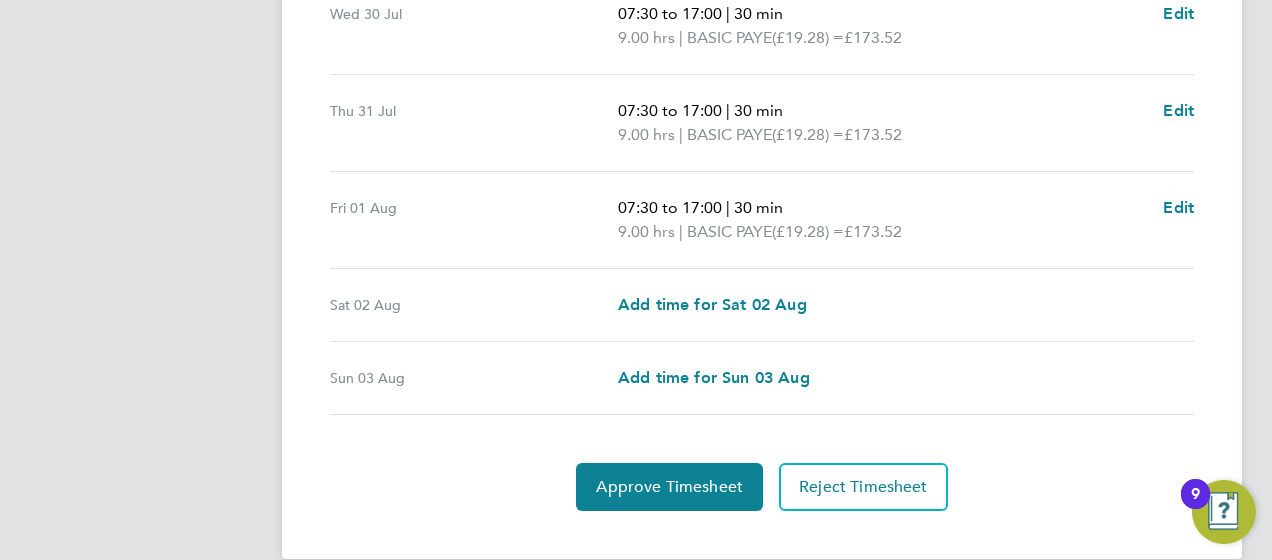 scroll, scrollTop: 881, scrollLeft: 0, axis: vertical 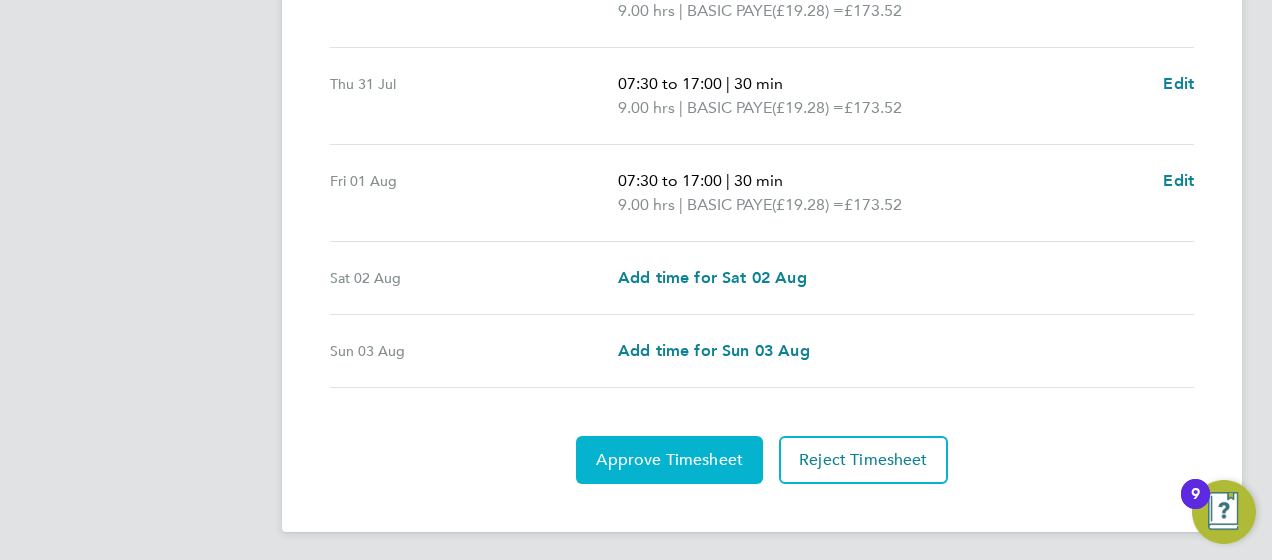 click on "Approve Timesheet" 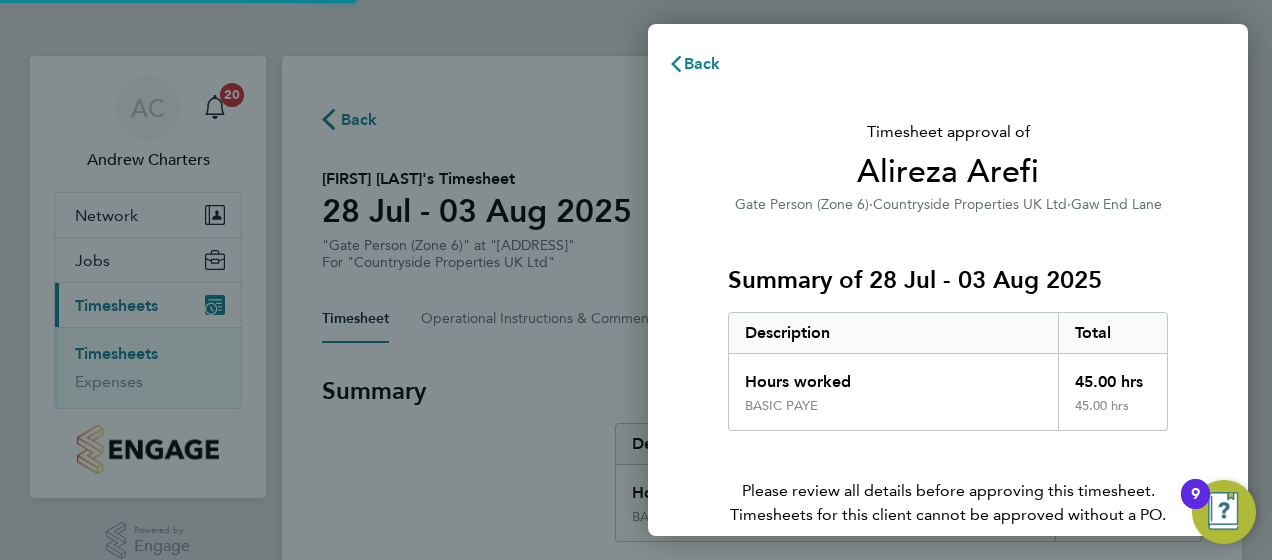 scroll, scrollTop: 0, scrollLeft: 0, axis: both 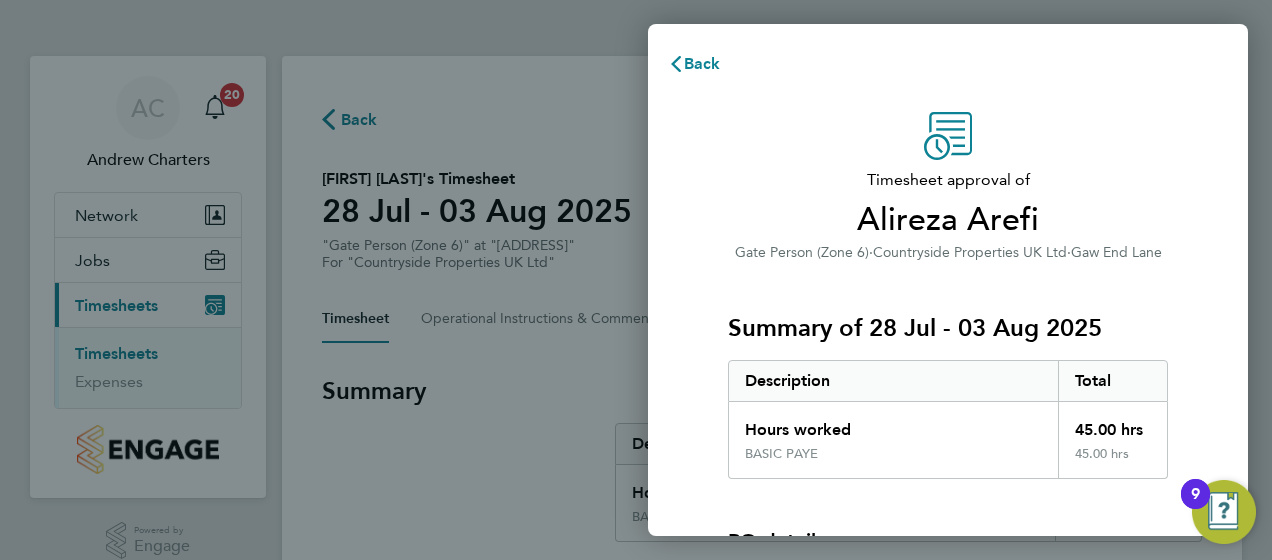 click on "Gaw End Lane" 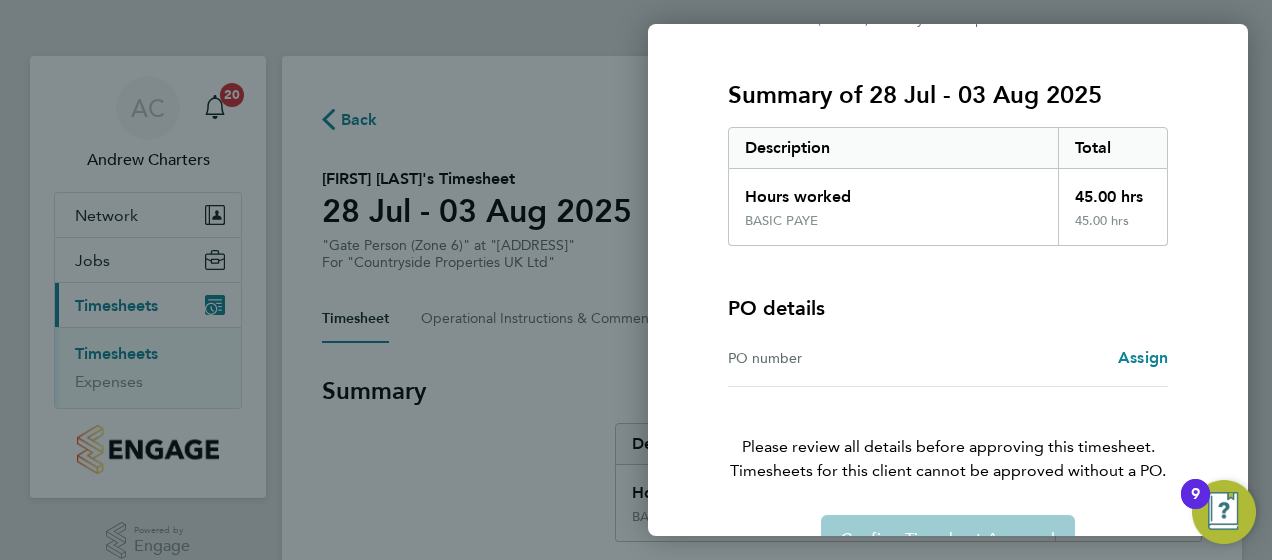 scroll, scrollTop: 282, scrollLeft: 0, axis: vertical 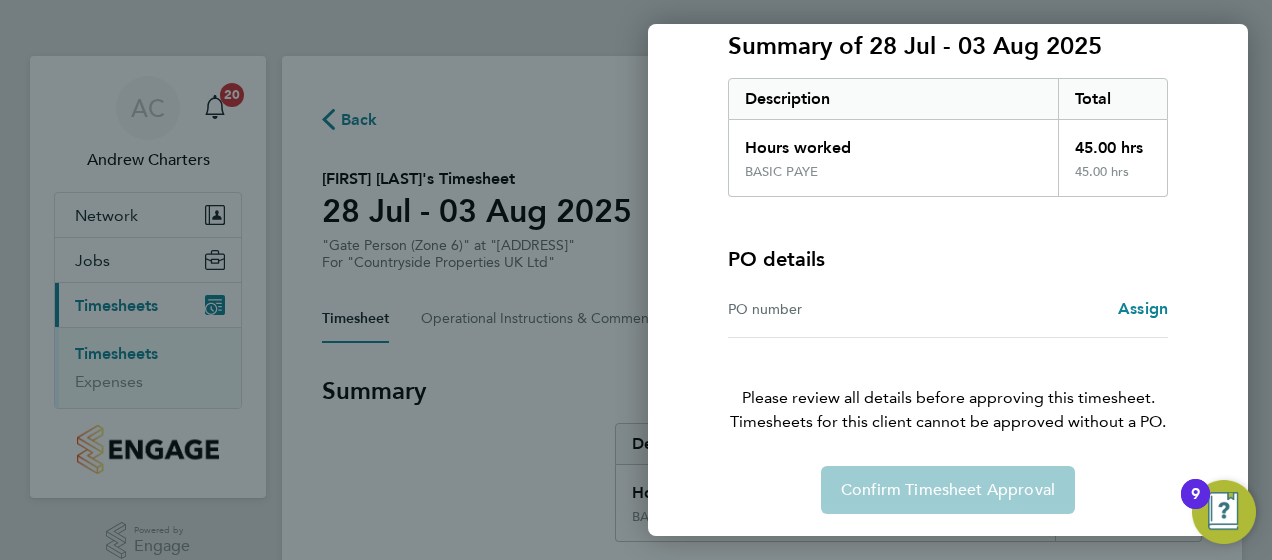 click on "Timesheet approval of   Alireza Arefi   Gate Person (Zone 6)   ·   Countryside Properties UK Ltd   ·   Gaw End Lane   Summary of 28 Jul - 03 Aug 2025   Description   Total   Hours worked   45.00 hrs   BASIC PAYE   45.00 hrs  PO details  PO number   Assign   Please review all details before approving this timesheet.   Timesheets for this client cannot be approved without a PO.   Confirm Timesheet Approval" 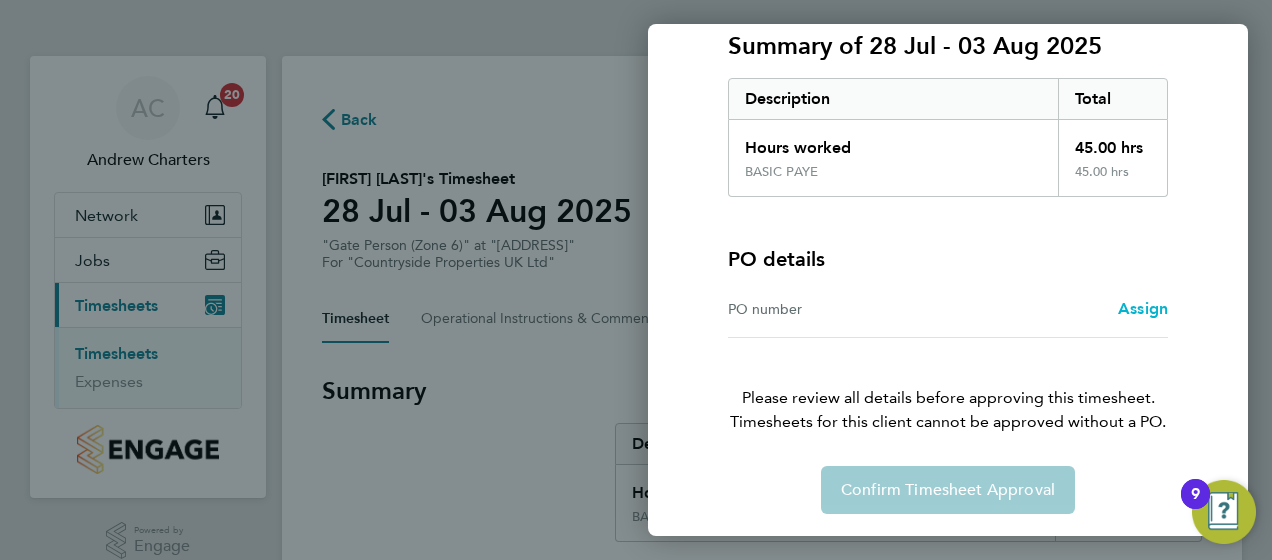 click on "Assign" at bounding box center [1143, 308] 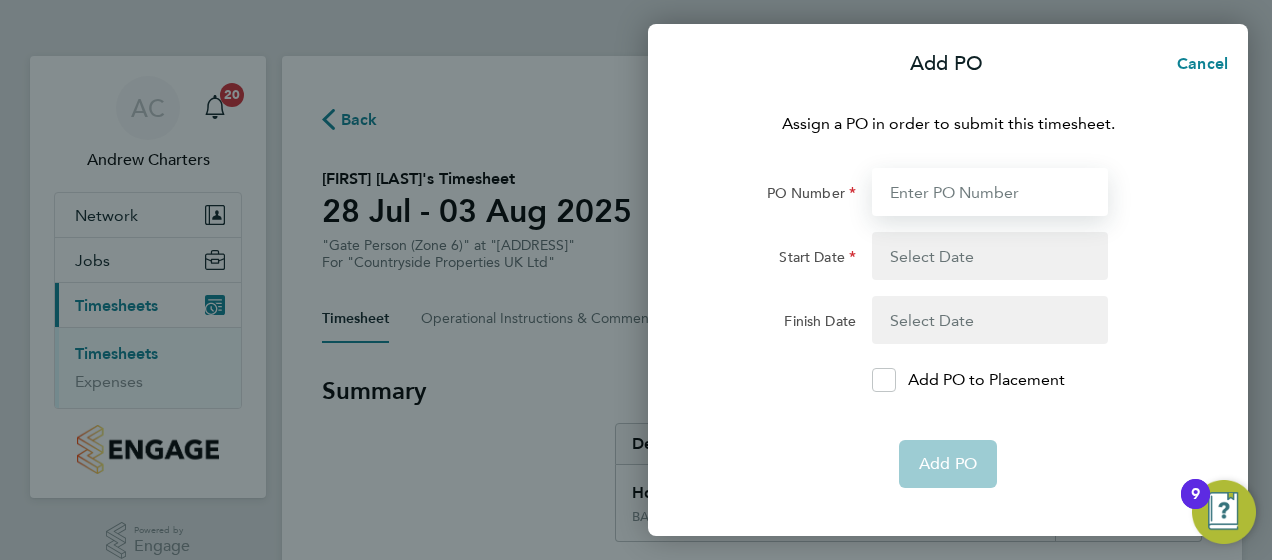 click on "PO Number" at bounding box center (990, 192) 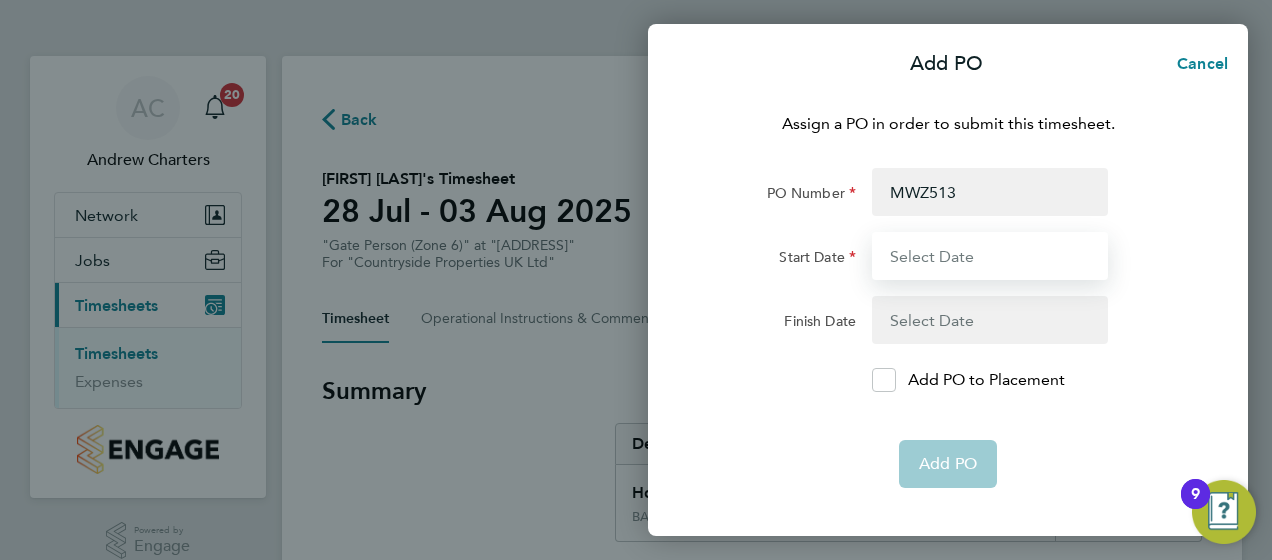 type on "[MONTH] [DAY] [YEAR]" 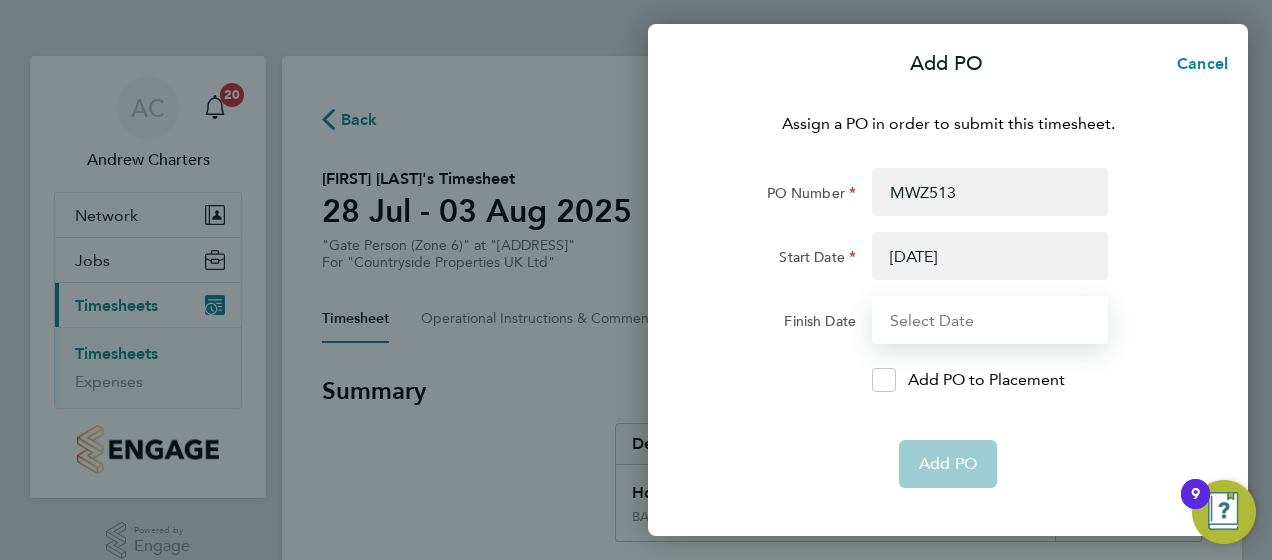 type on "[MONTH] [DAY] [YEAR]" 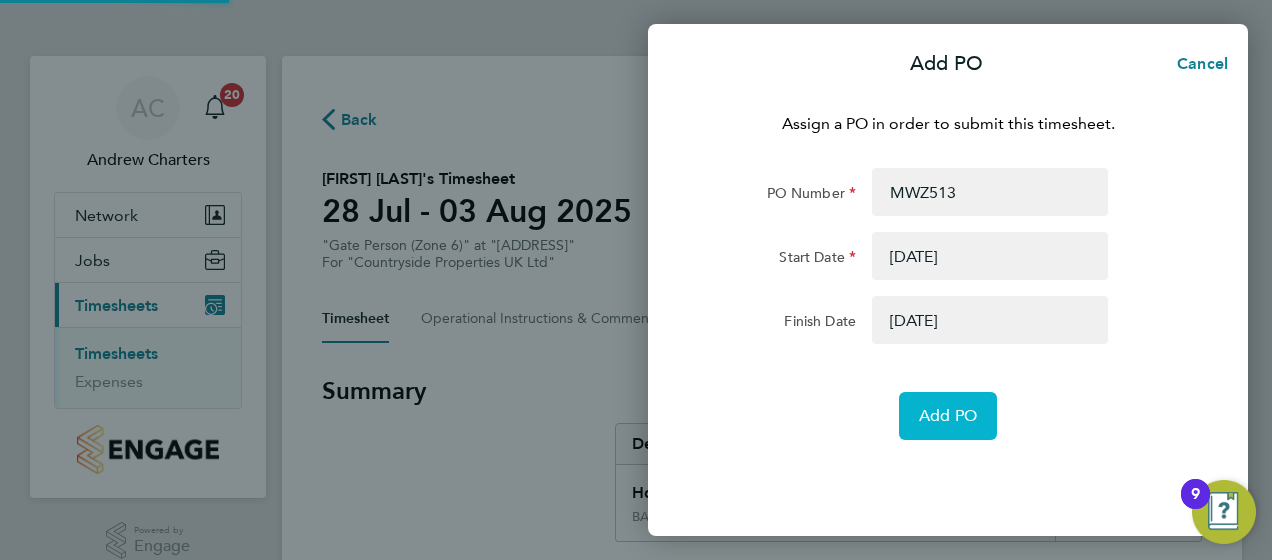 click on "Add PO" 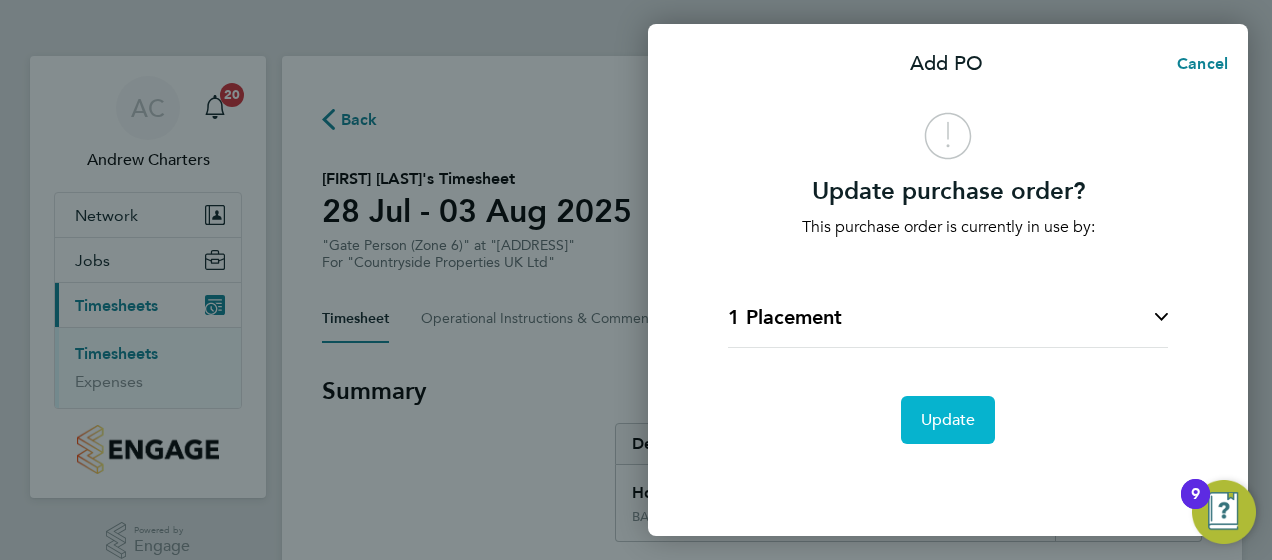 click on "Update" 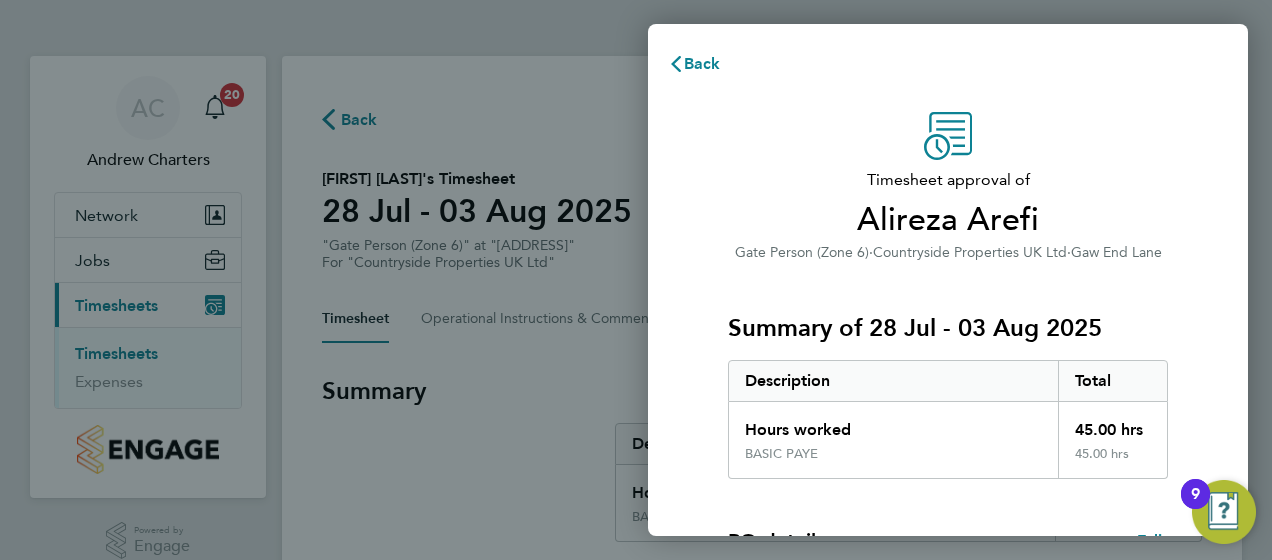 click on "Summary of 28 Jul - 03 Aug 2025" 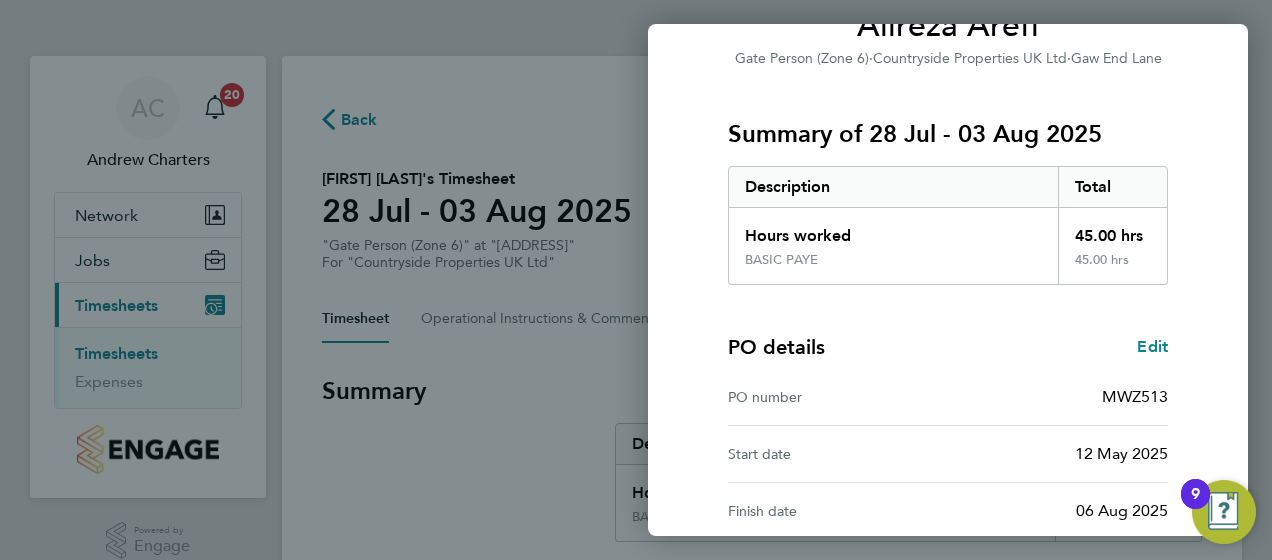 scroll, scrollTop: 396, scrollLeft: 0, axis: vertical 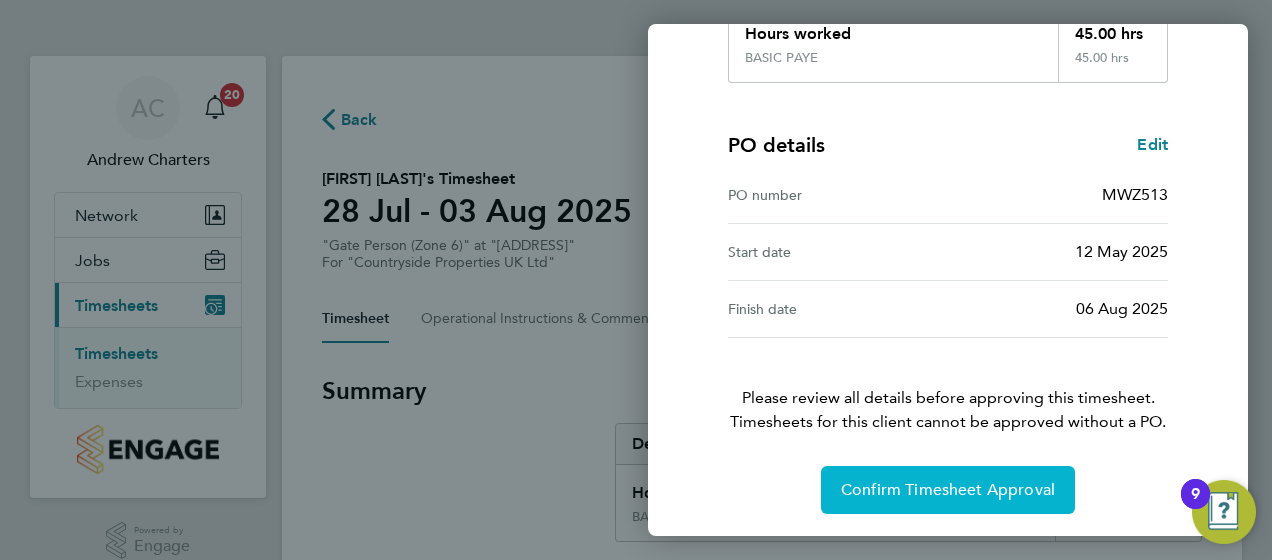 click on "Confirm Timesheet Approval" 